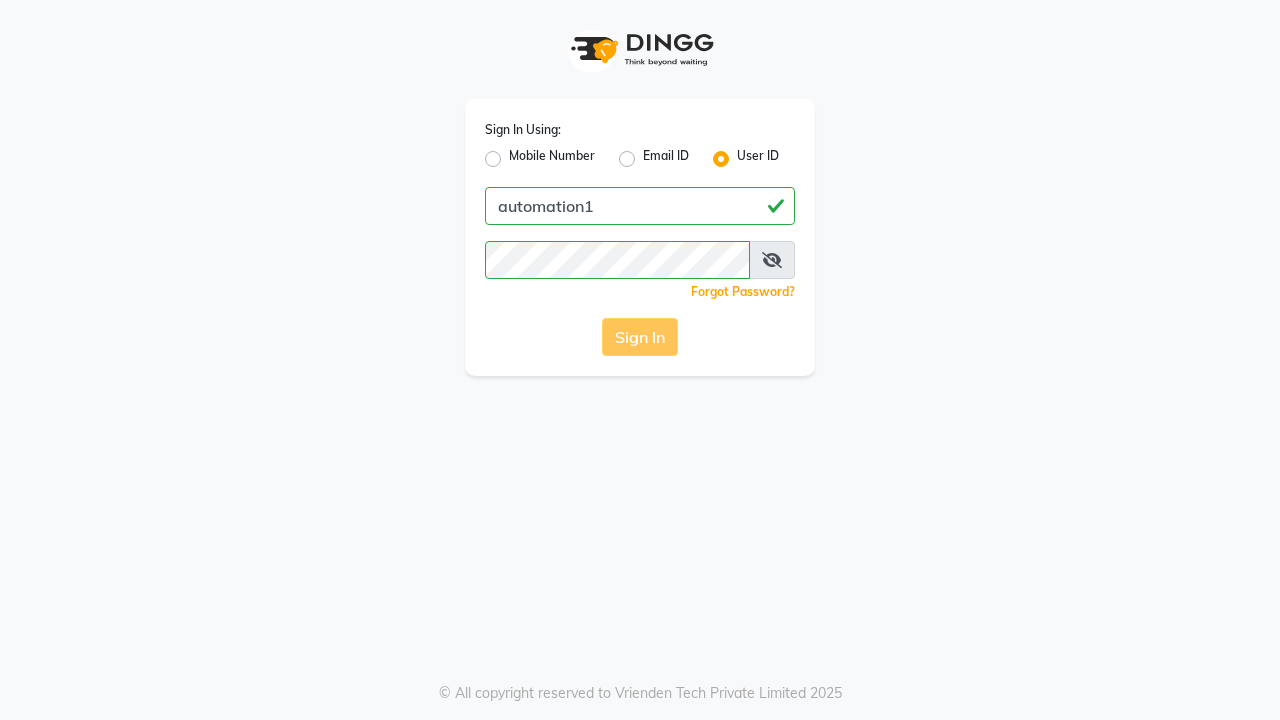 scroll, scrollTop: 0, scrollLeft: 0, axis: both 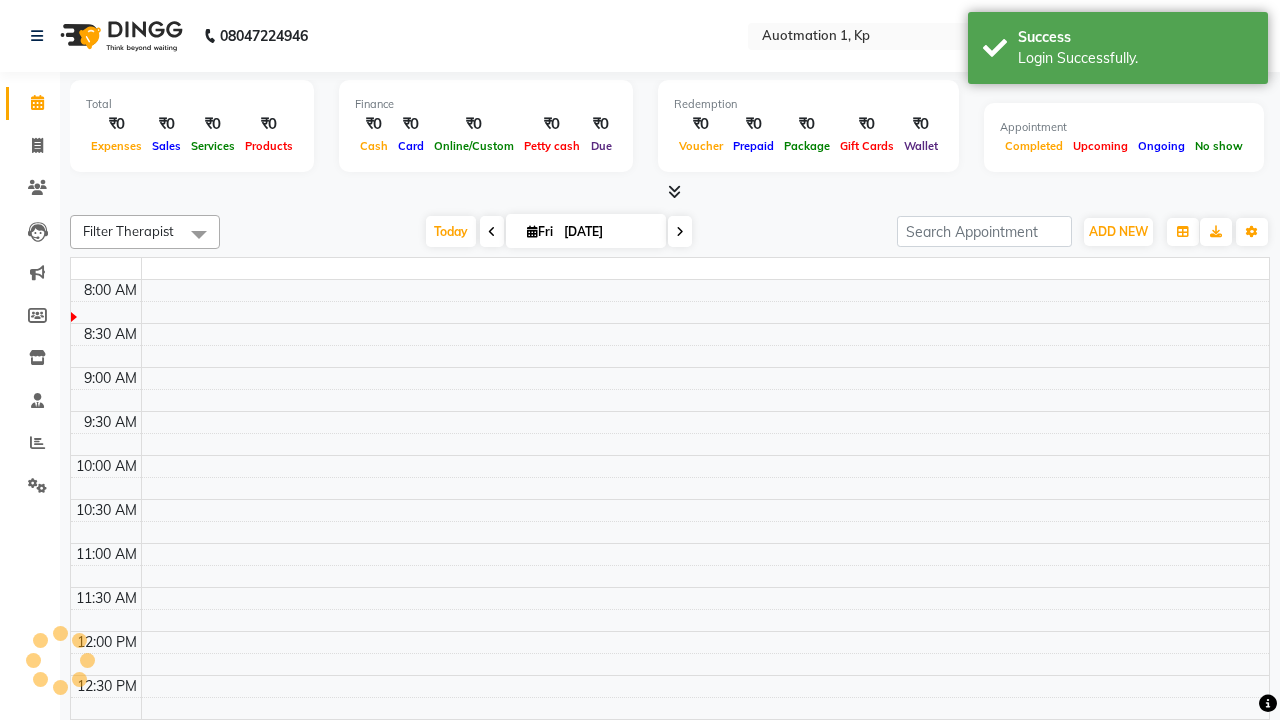 select on "en" 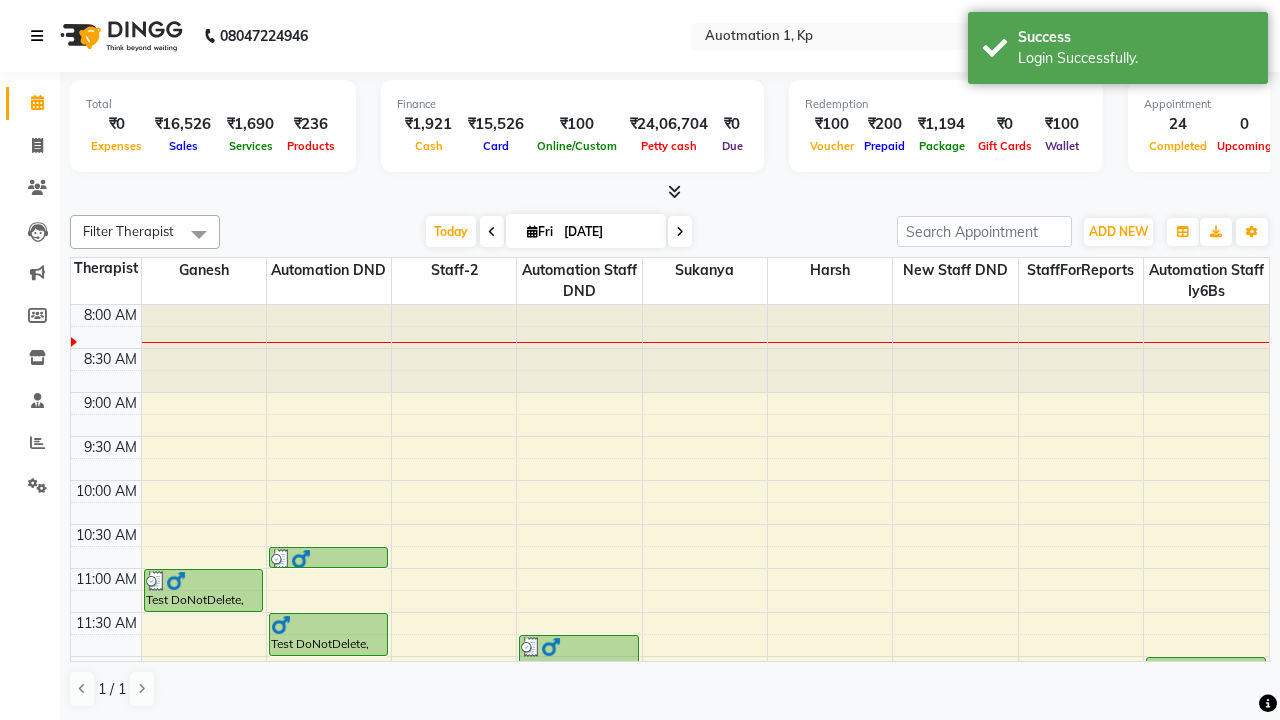 click at bounding box center (37, 36) 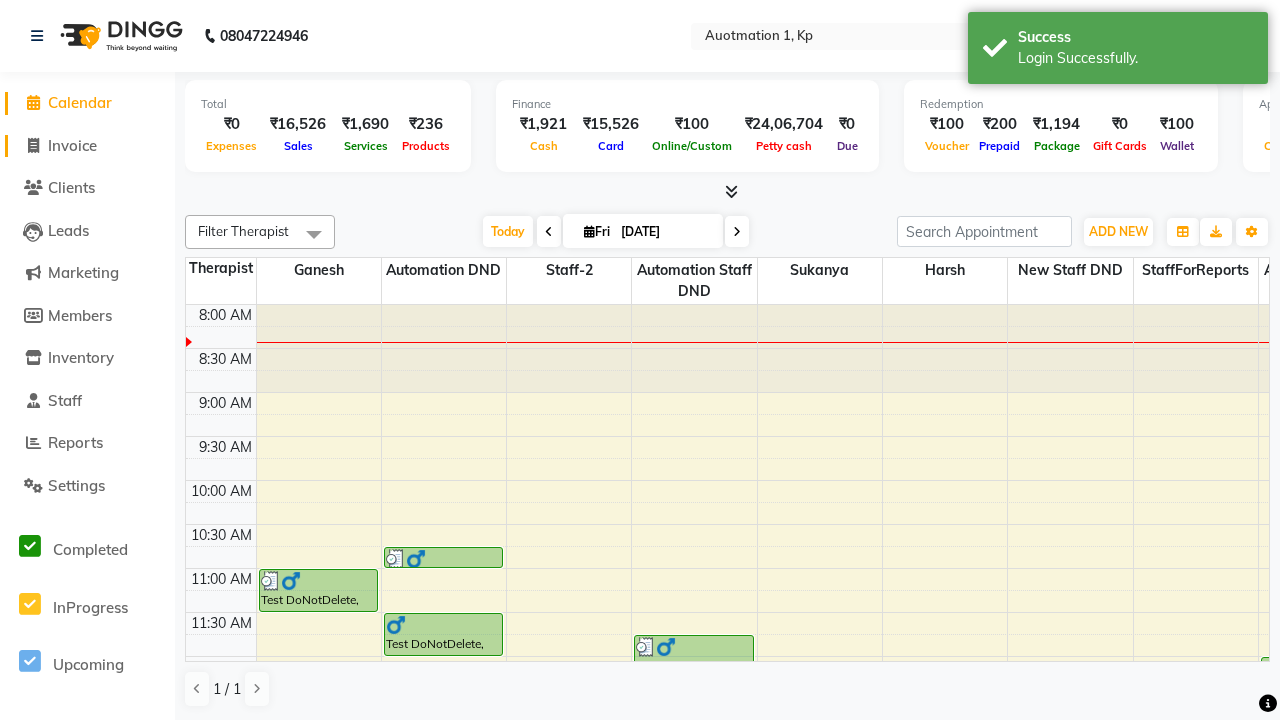 click on "Invoice" 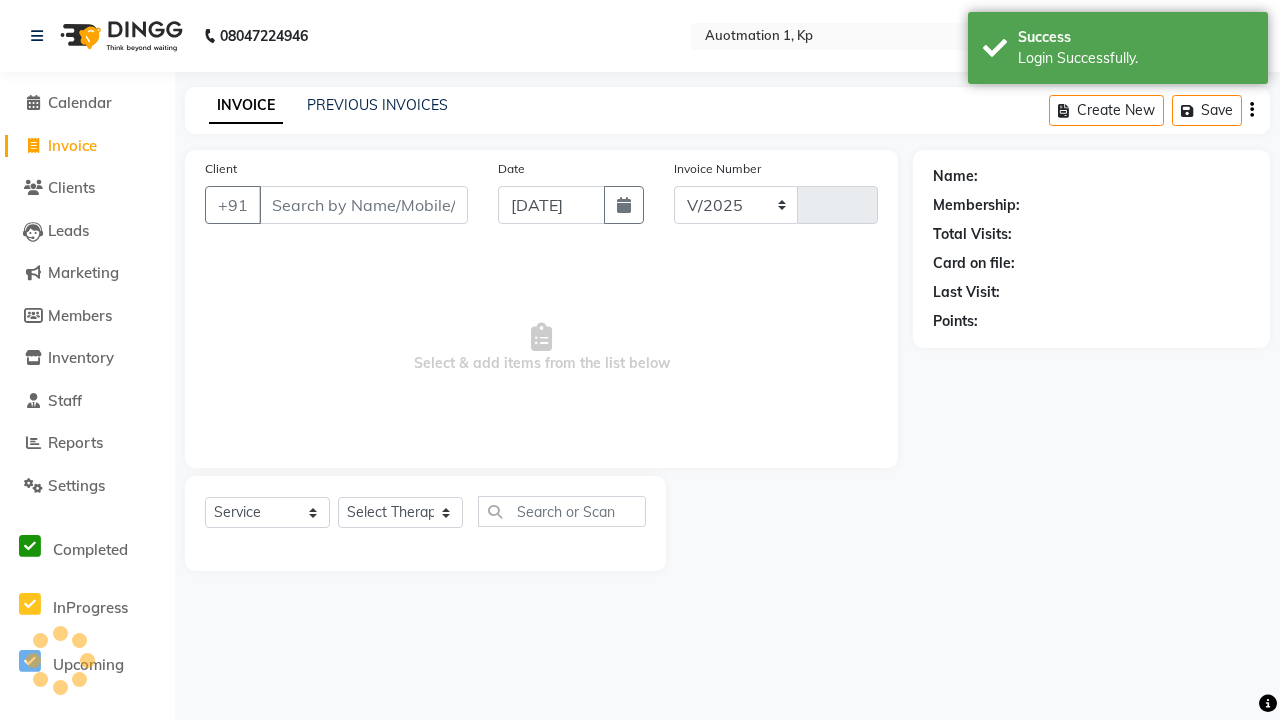 select on "150" 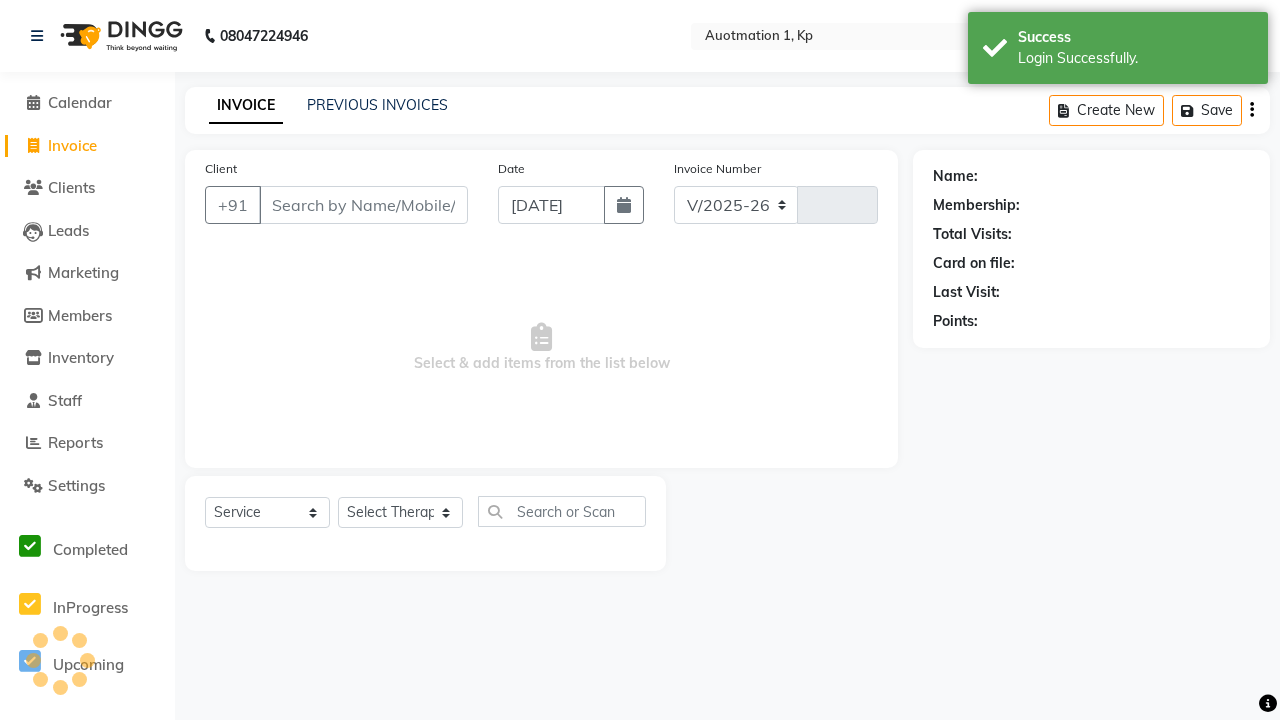 type on "2460" 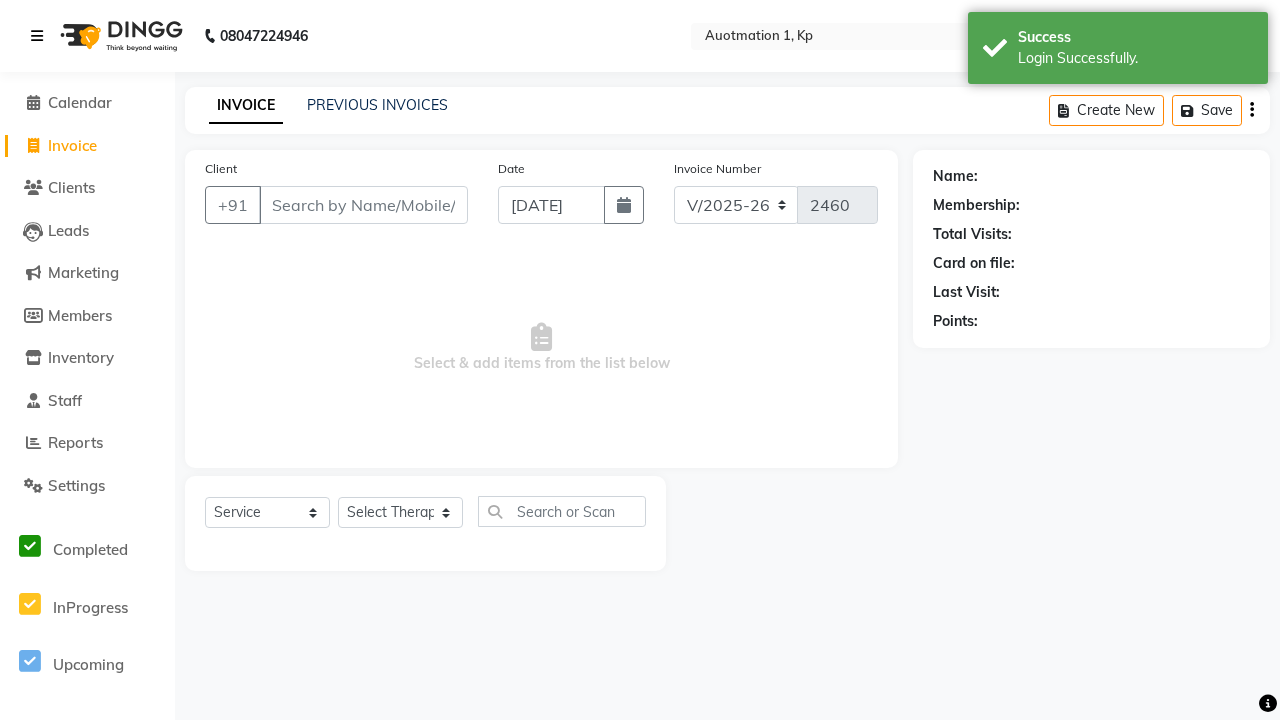 click at bounding box center [37, 36] 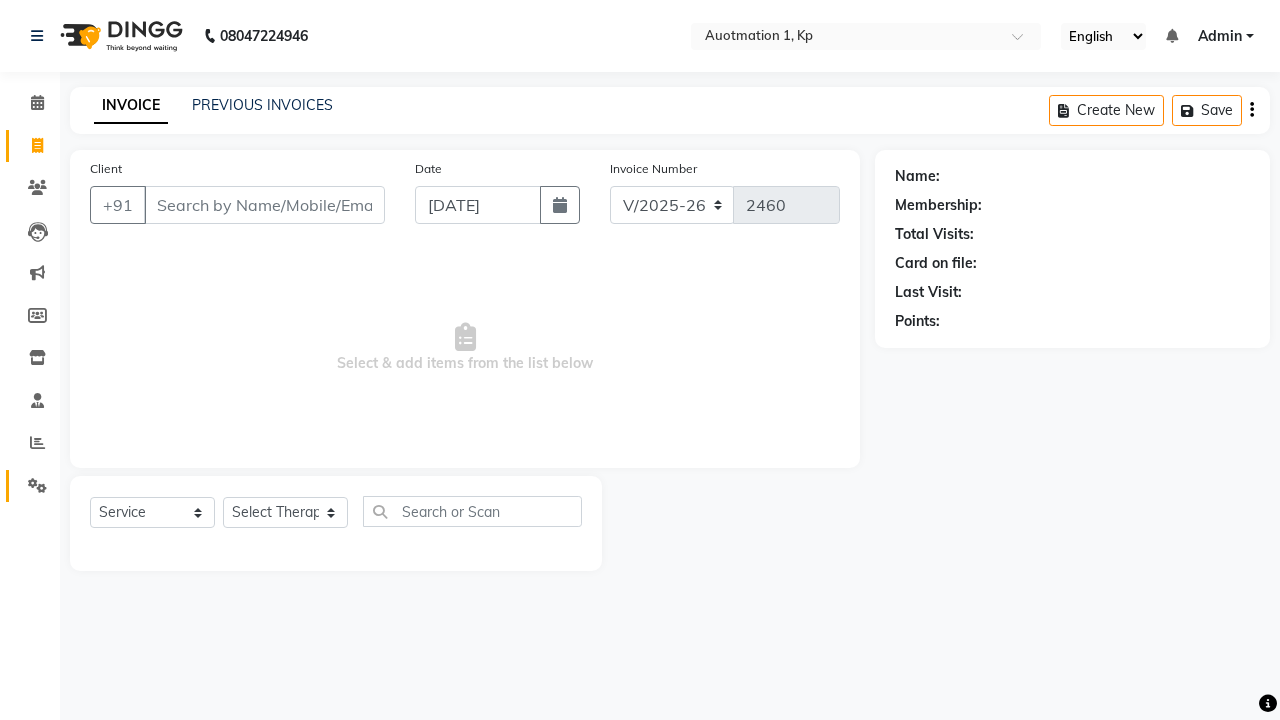 click 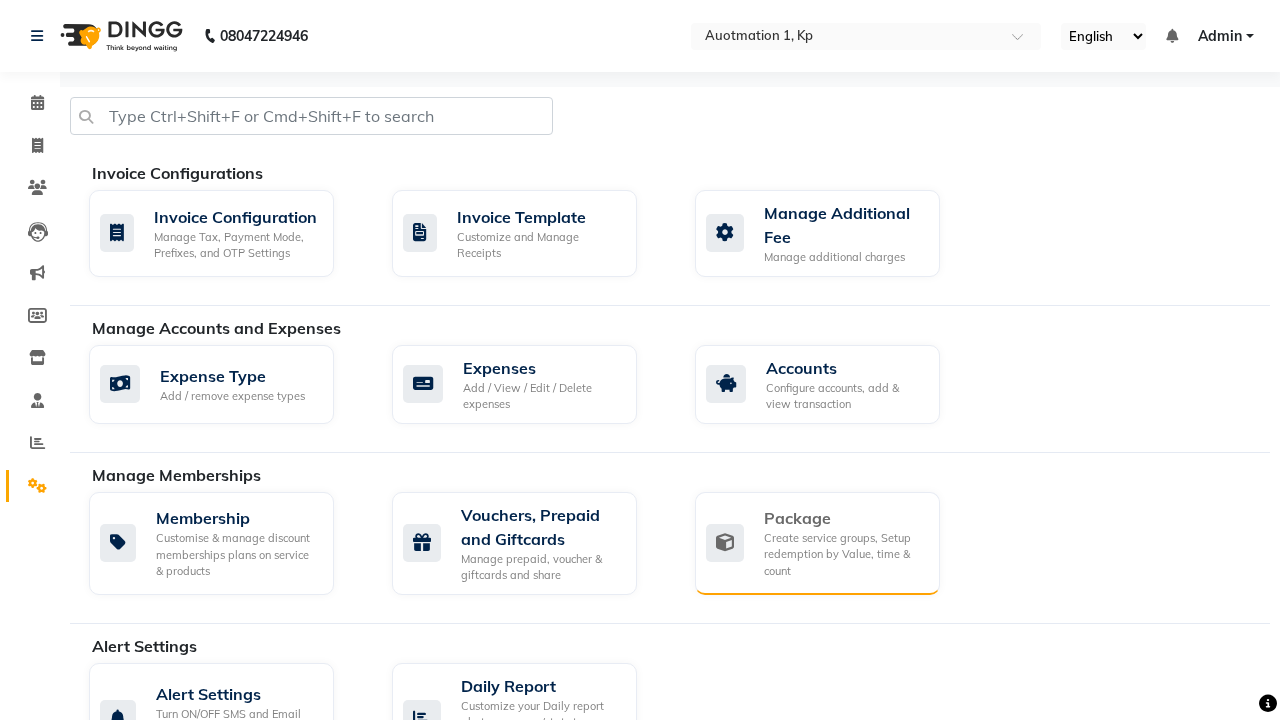 click on "Package" 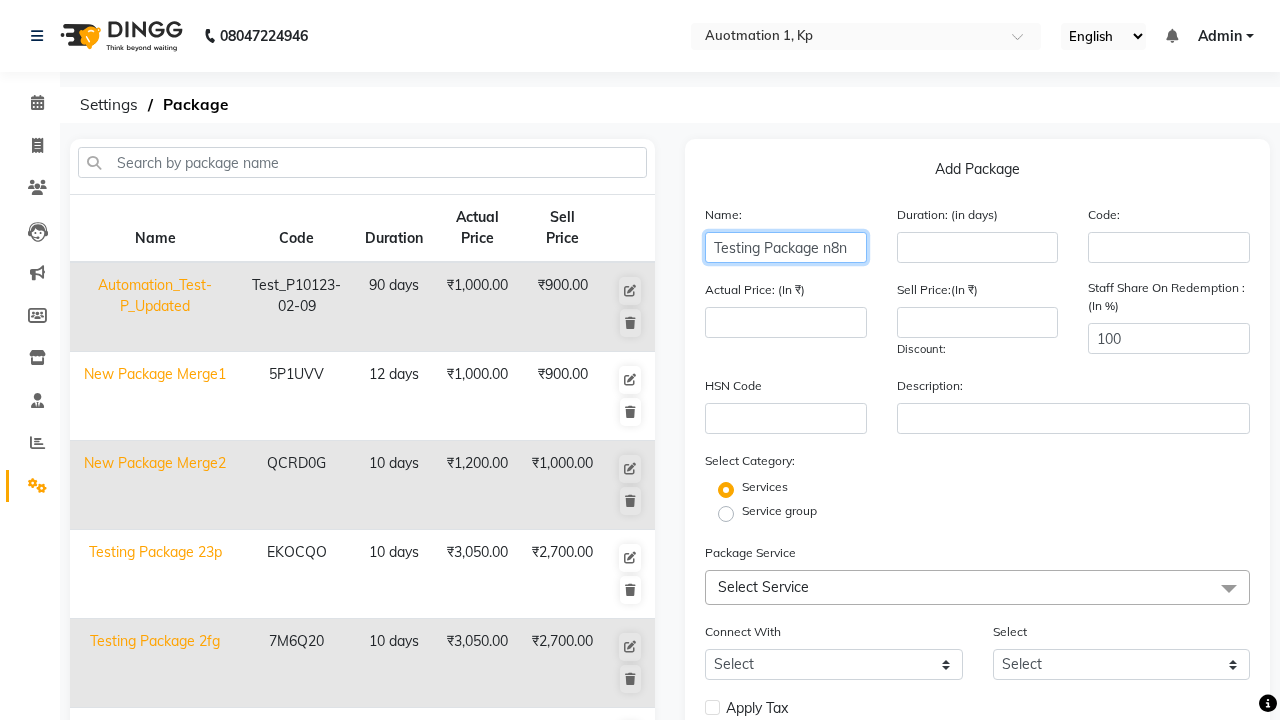type on "Testing Package n8n" 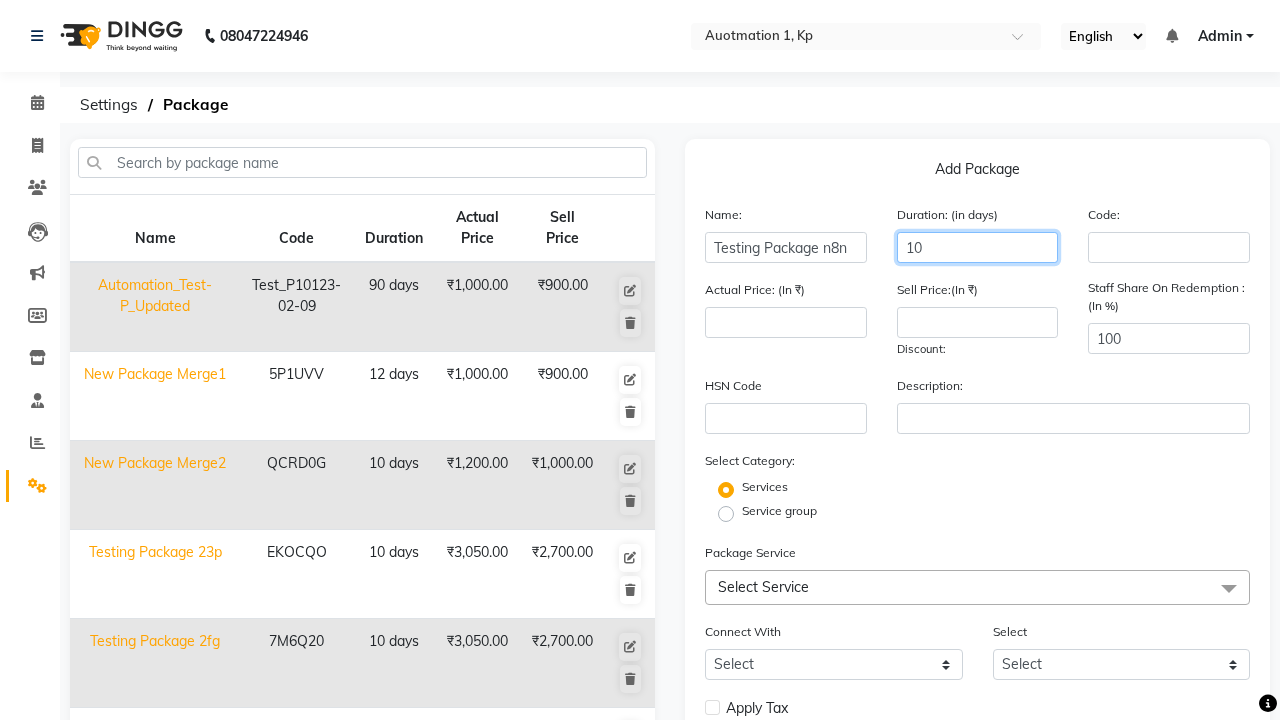 type on "10" 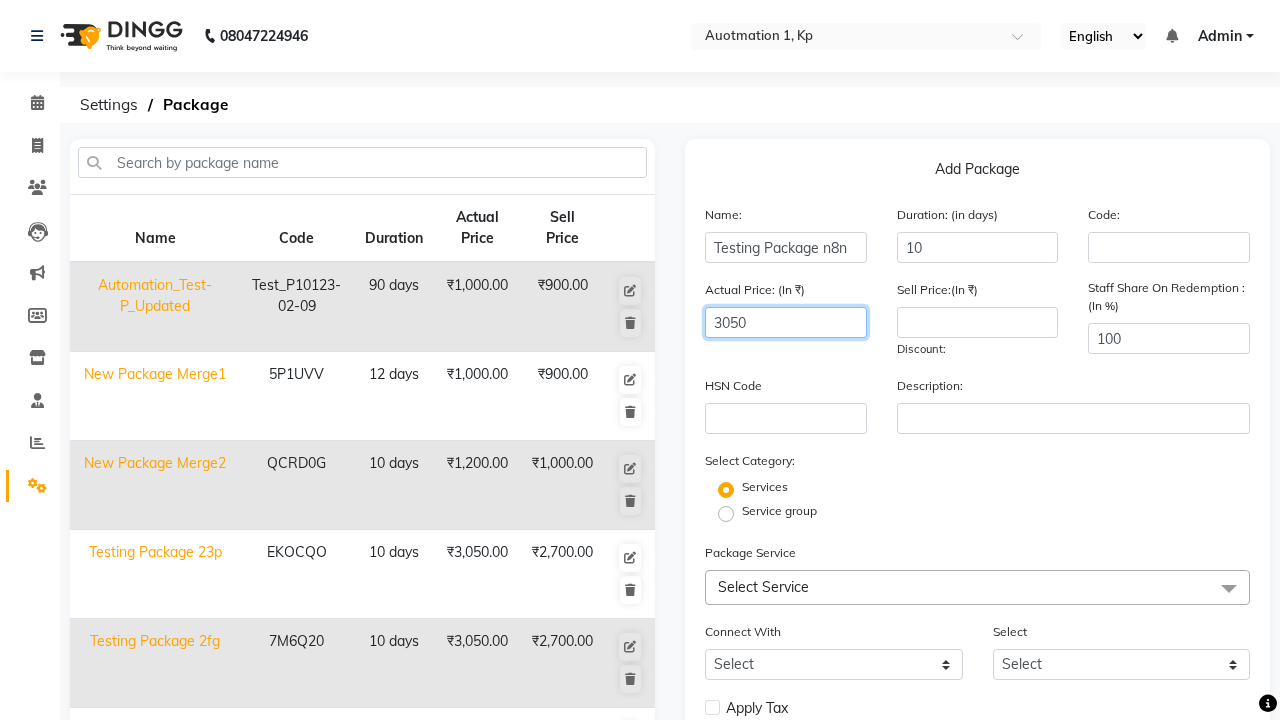 type on "3050" 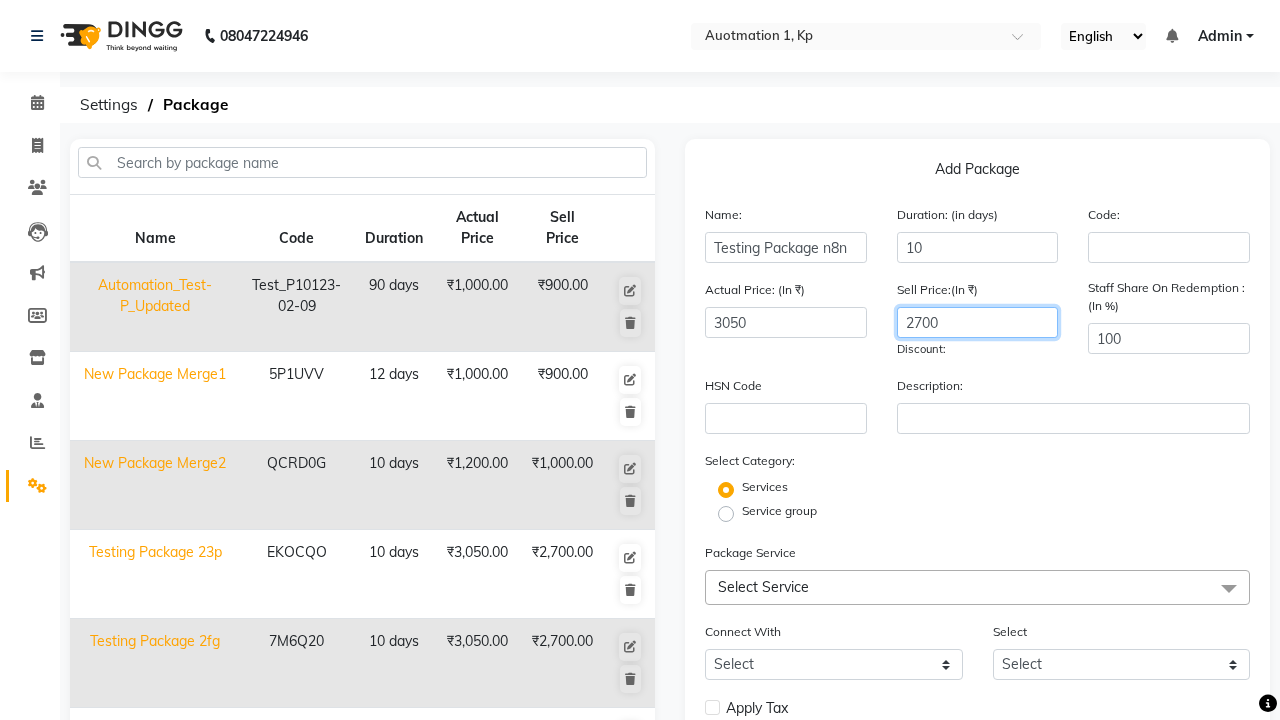 type on "2700" 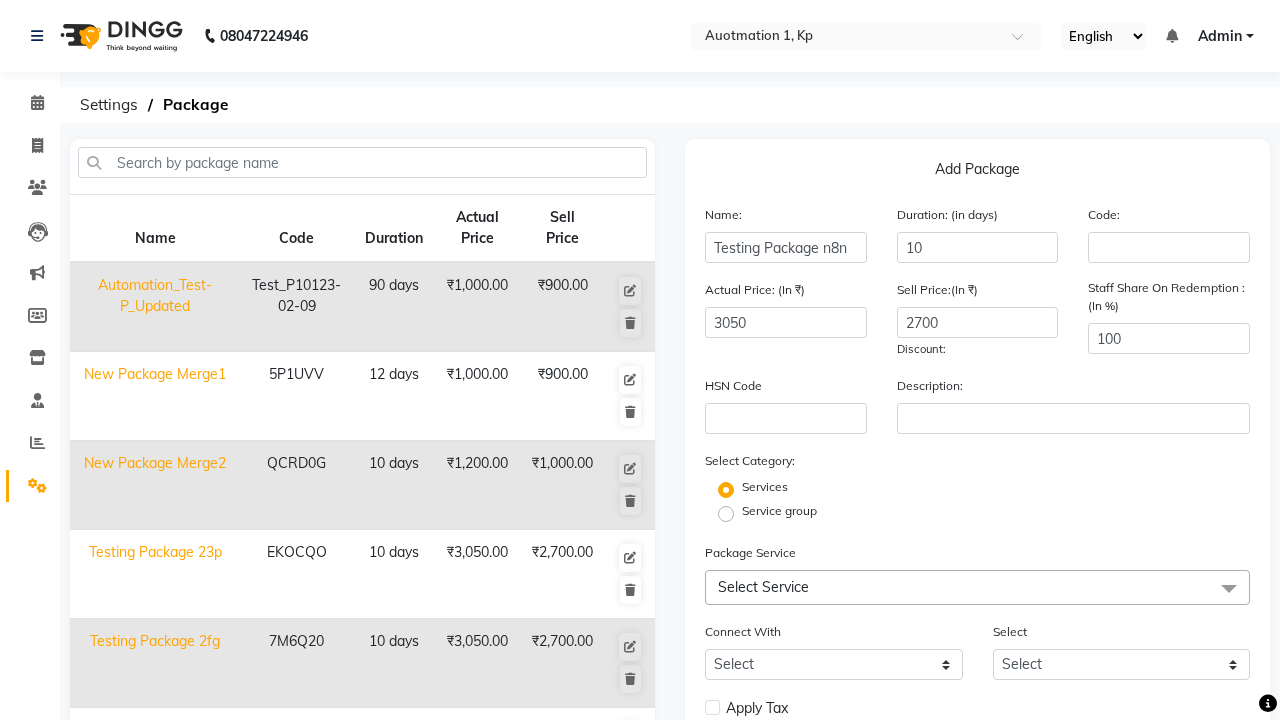 click on "Service group" 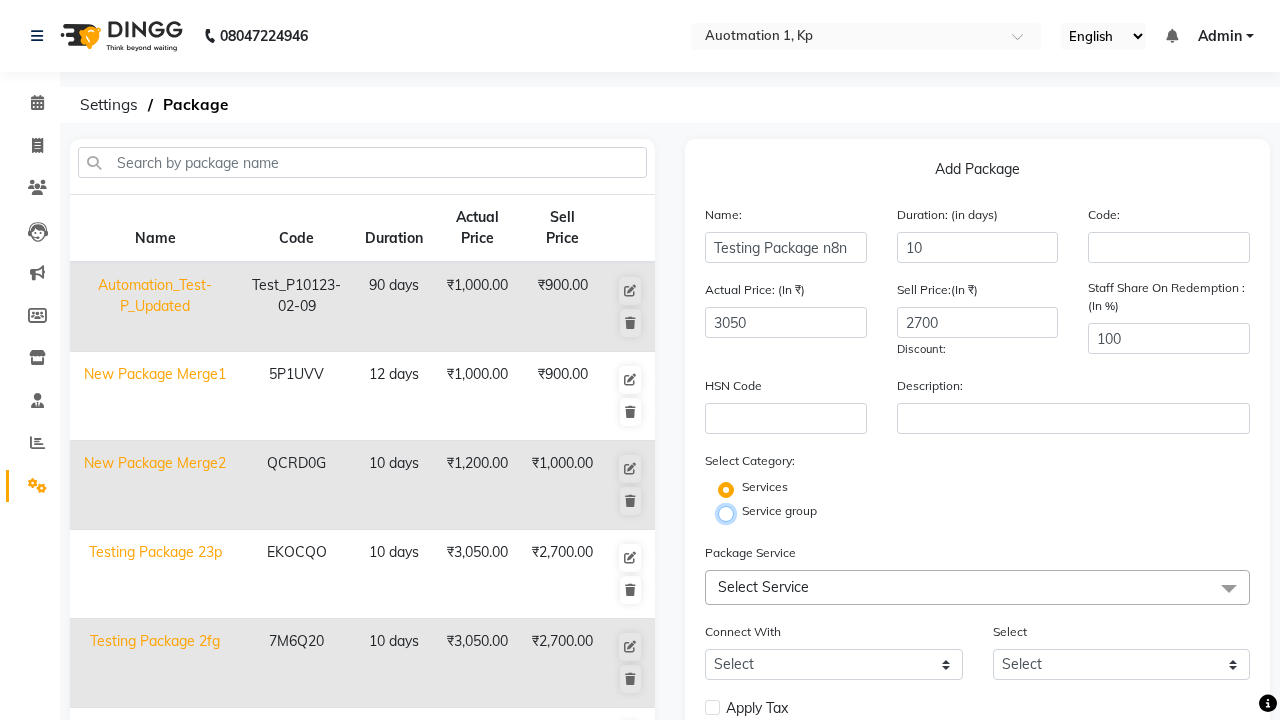 click on "Service group" at bounding box center [732, 512] 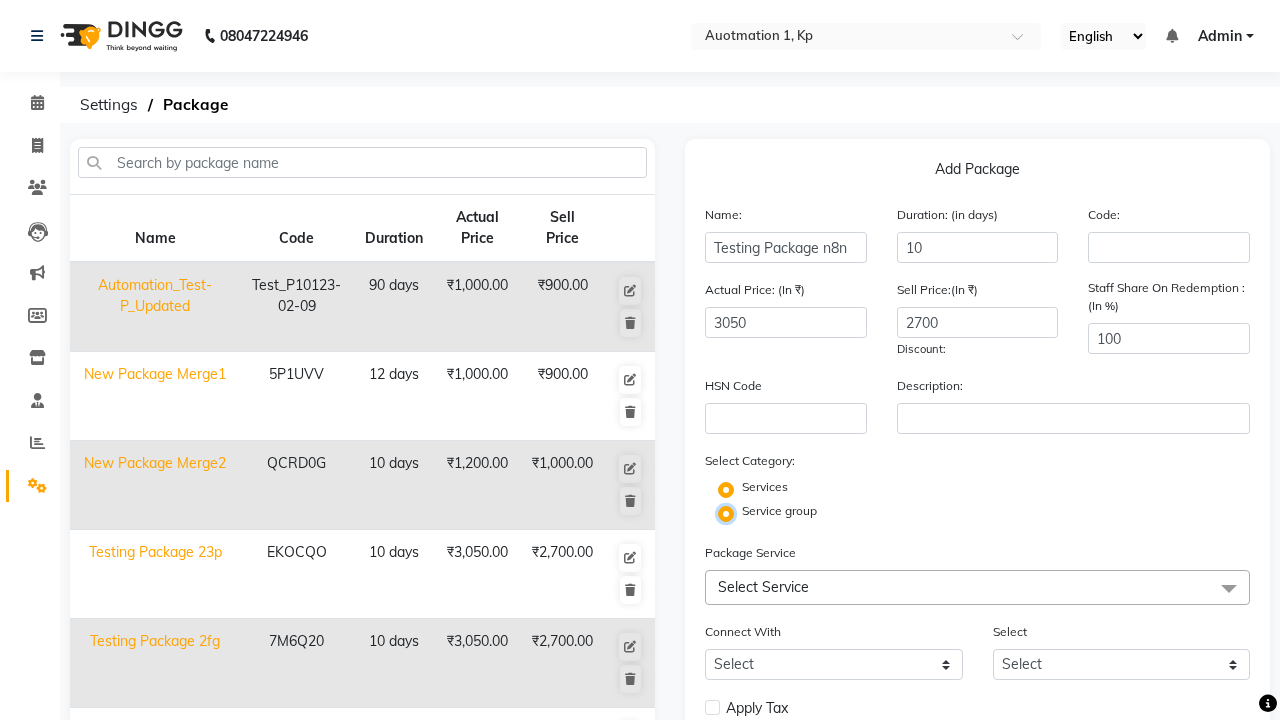 radio on "false" 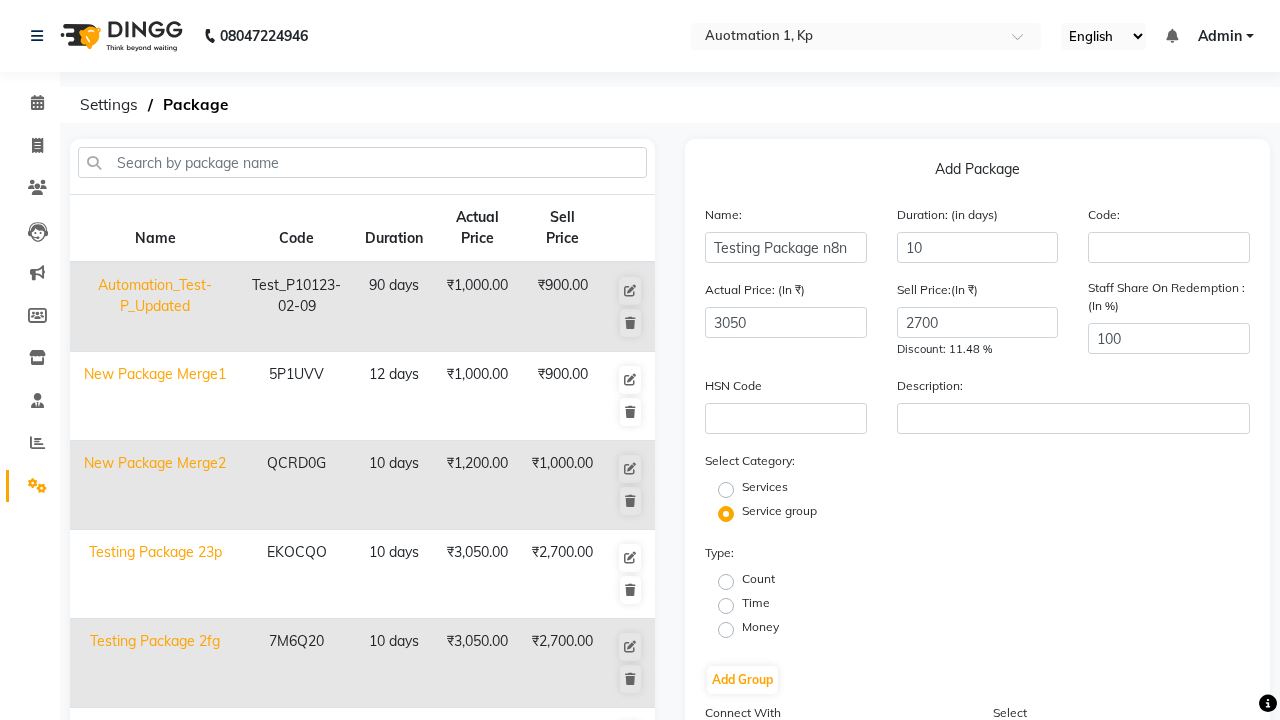click on "Time" 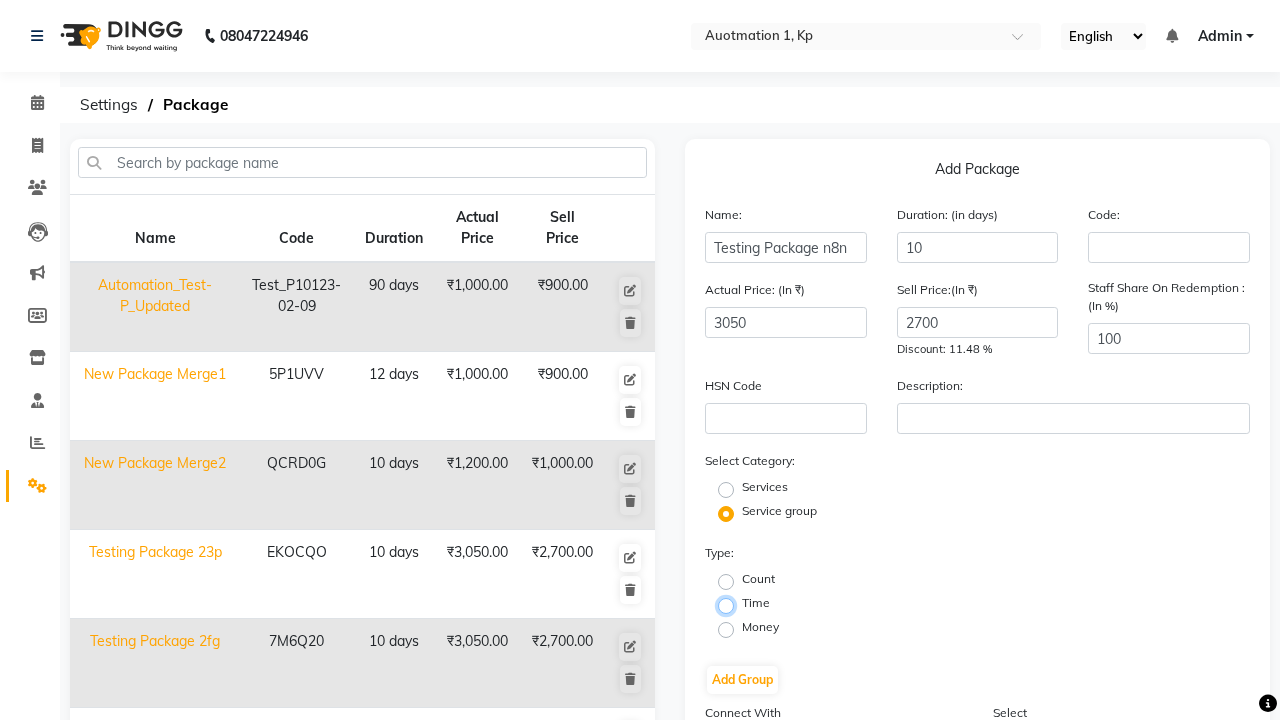 click on "Time" at bounding box center (732, 604) 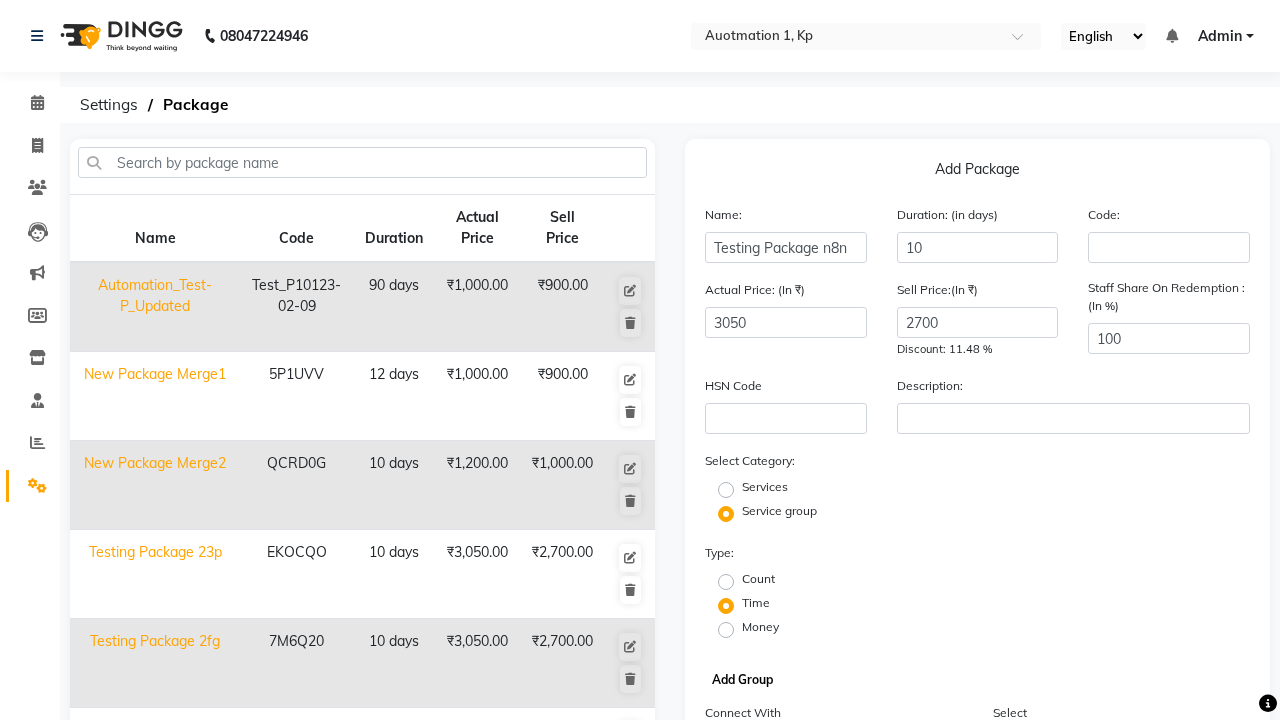 click on "Add Group" 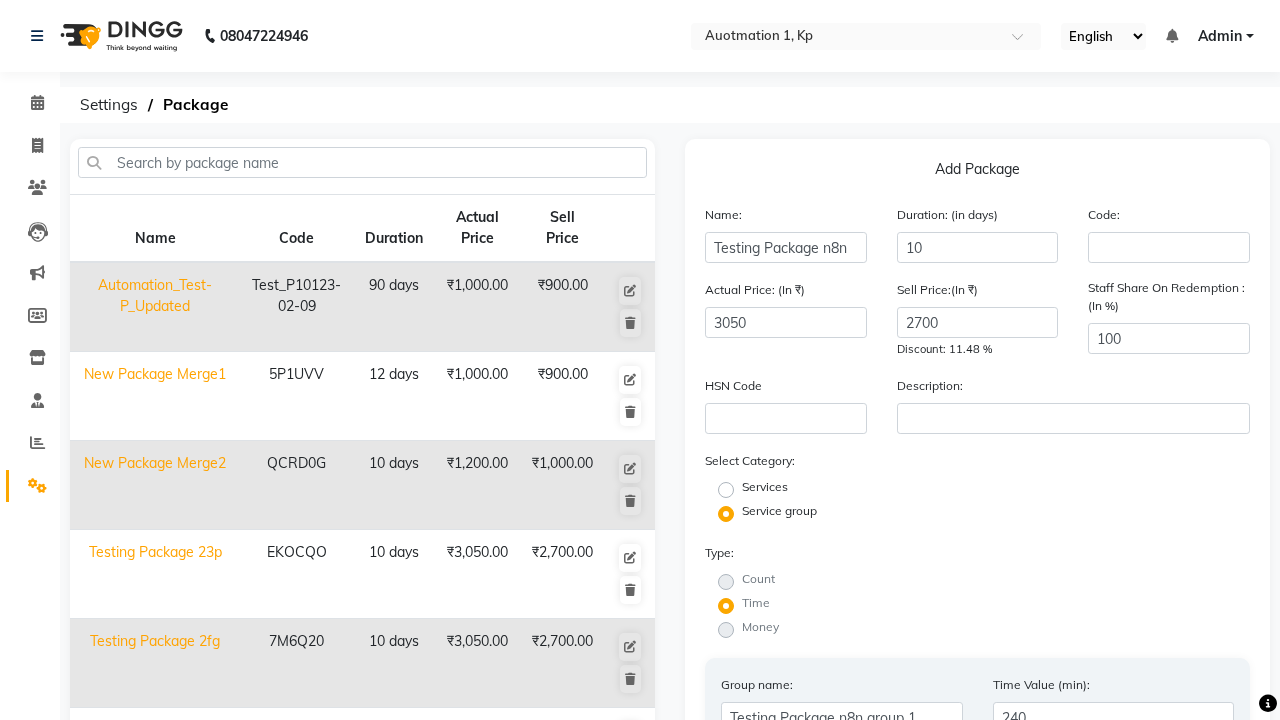 type on "240" 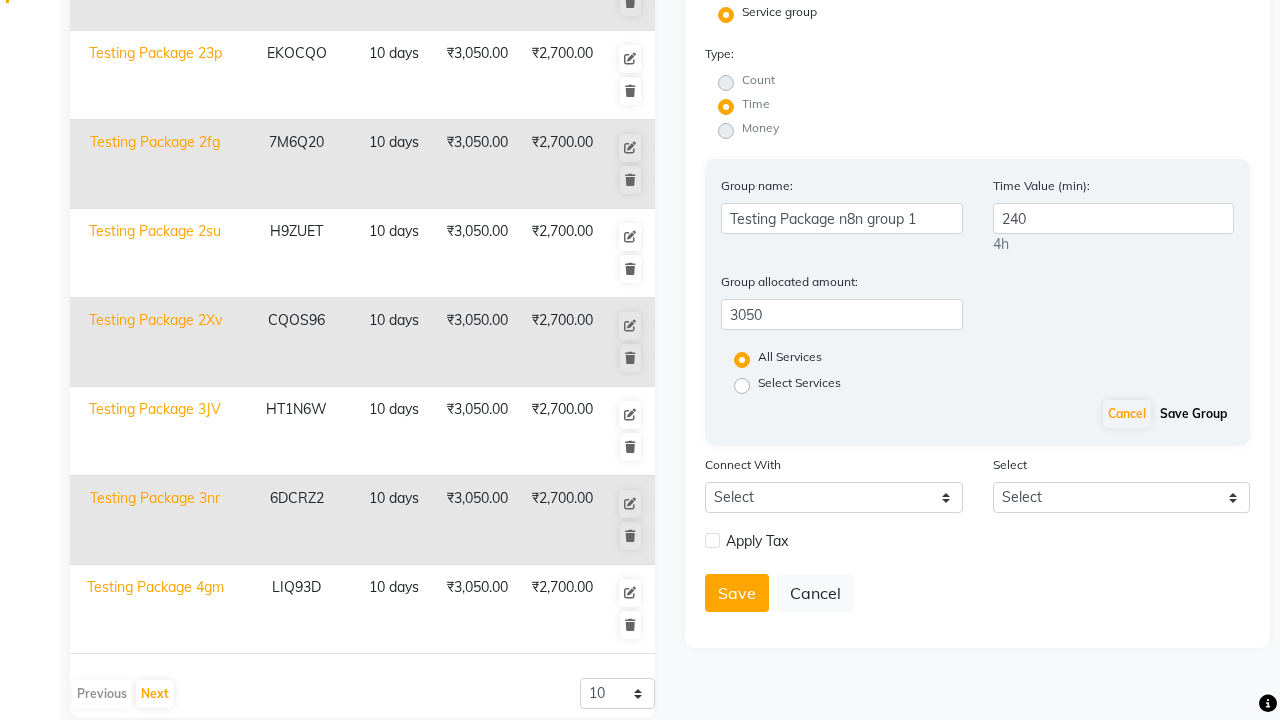 click on "Save Group" 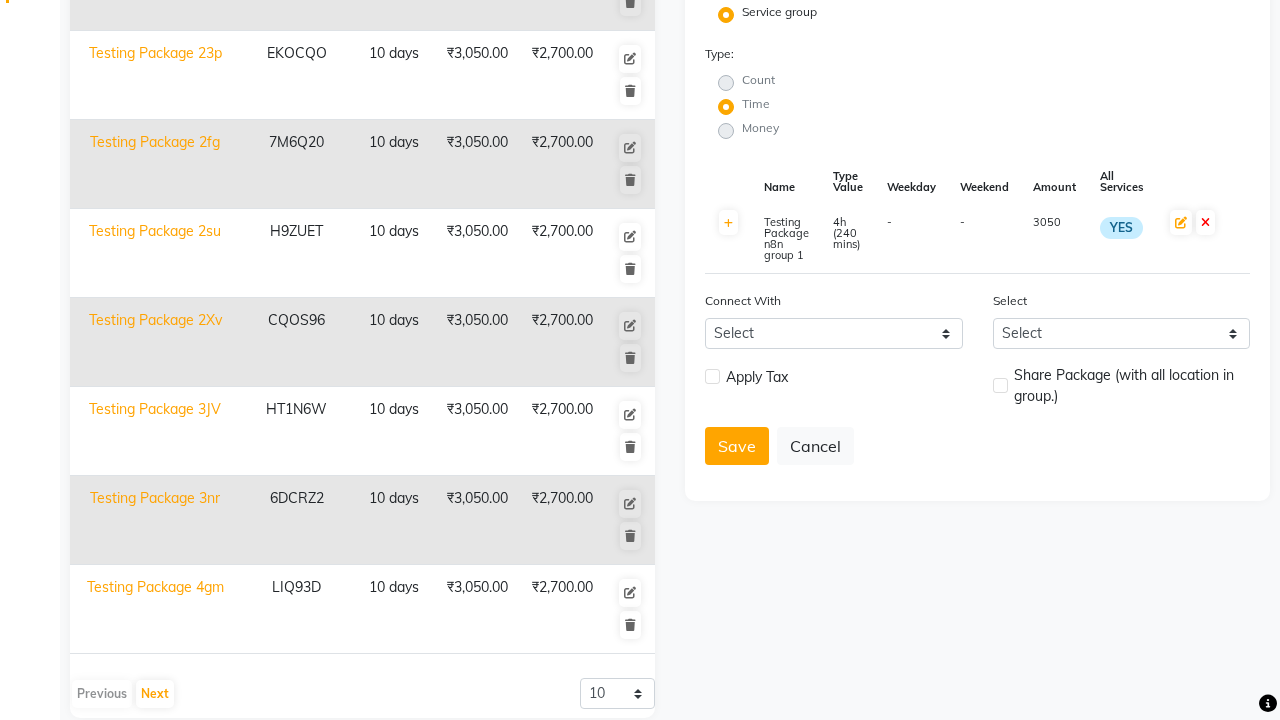 click 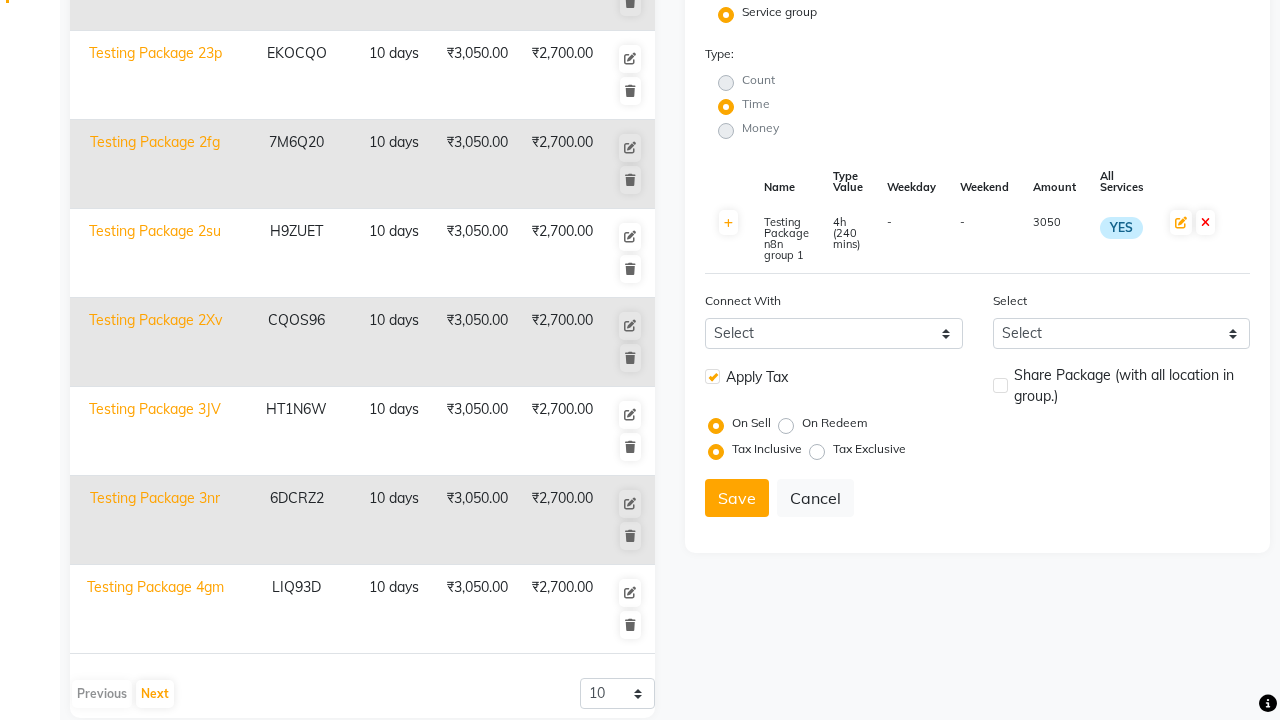 click 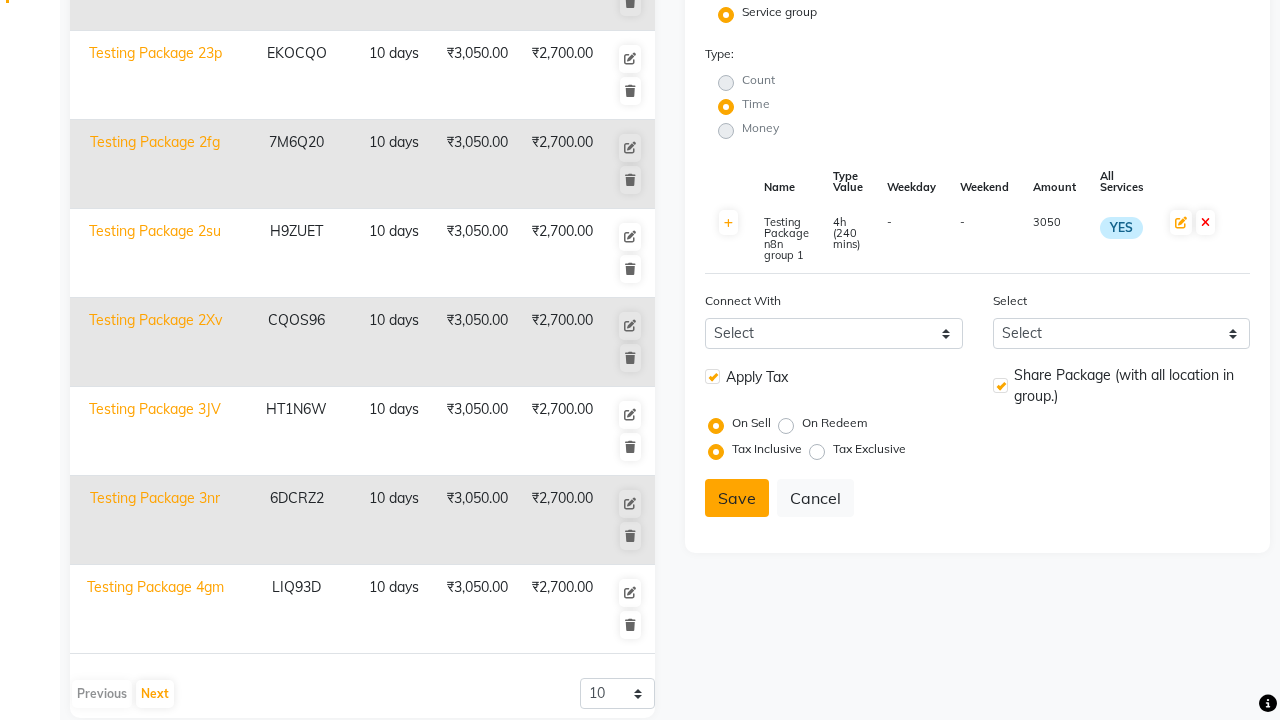 click on "Save" 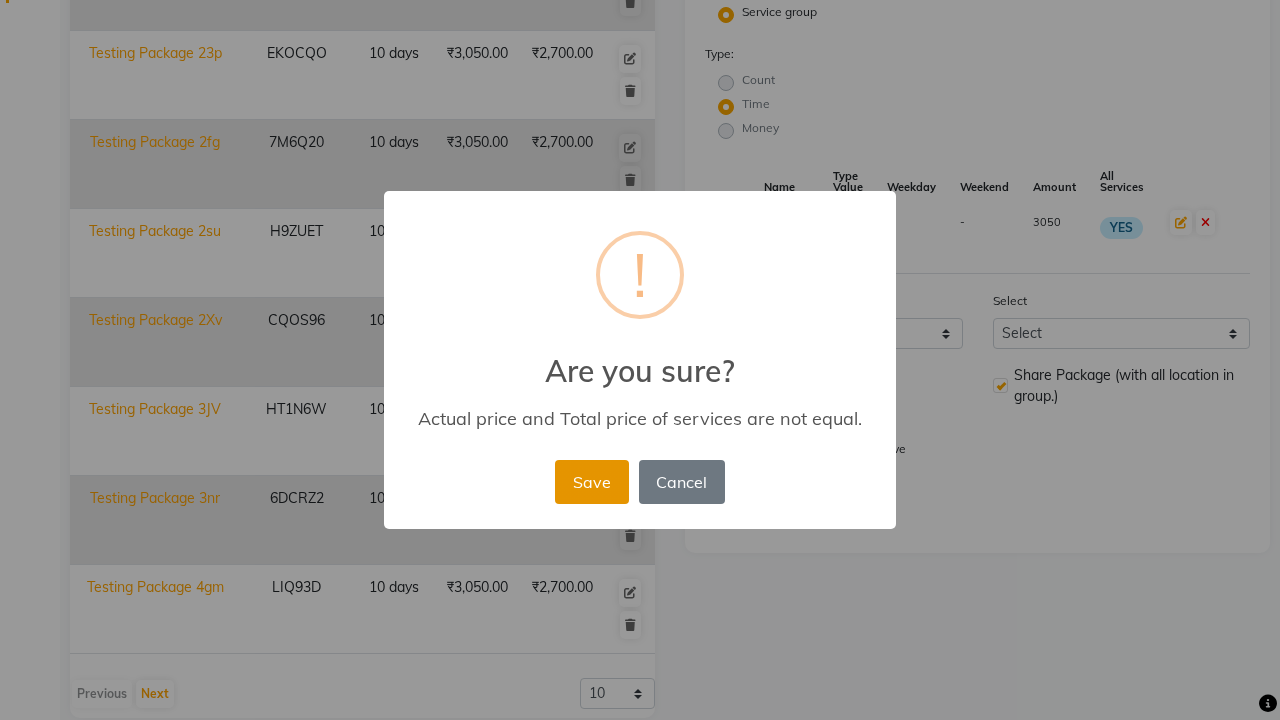 click on "Save" at bounding box center (591, 482) 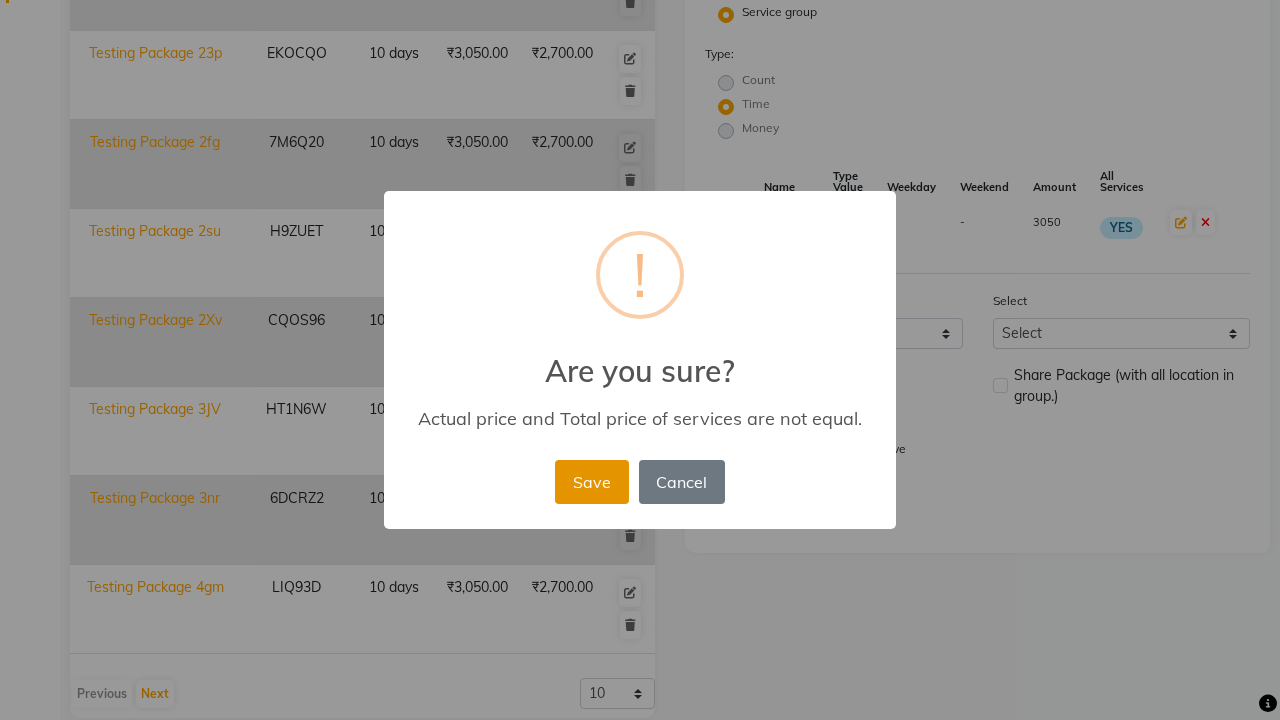 type 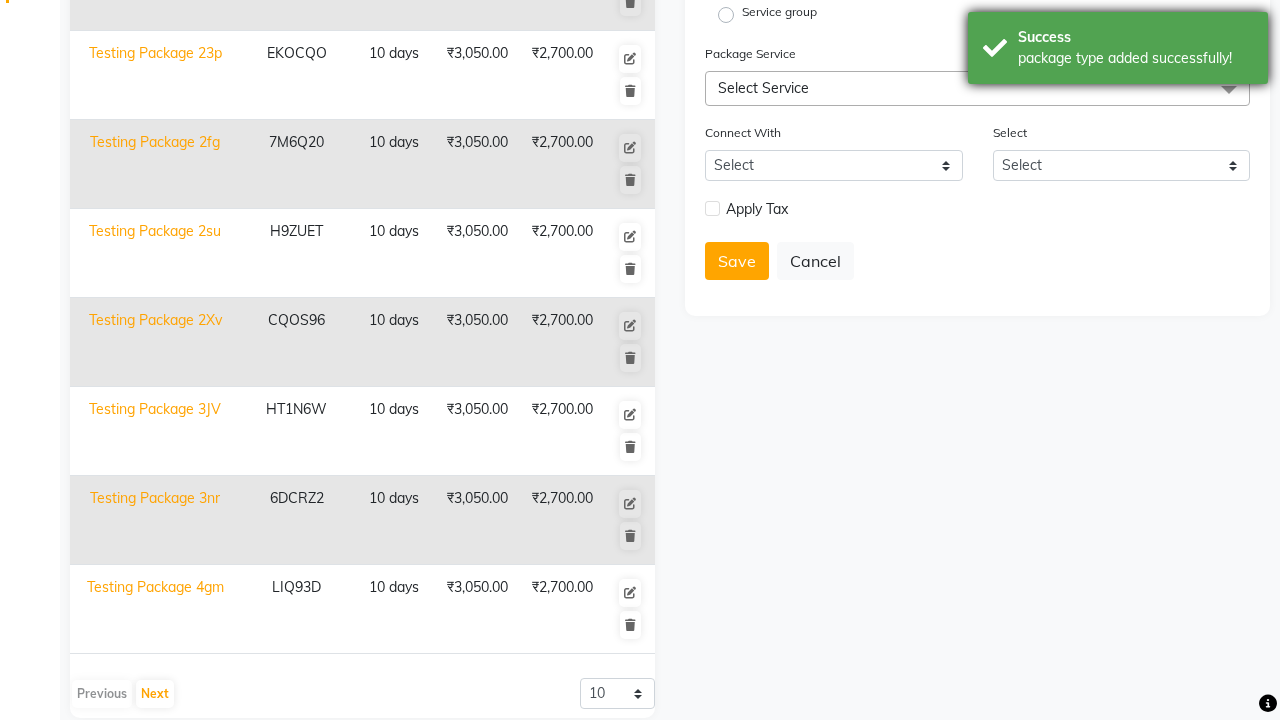 click on "package type added successfully!" at bounding box center (1135, 58) 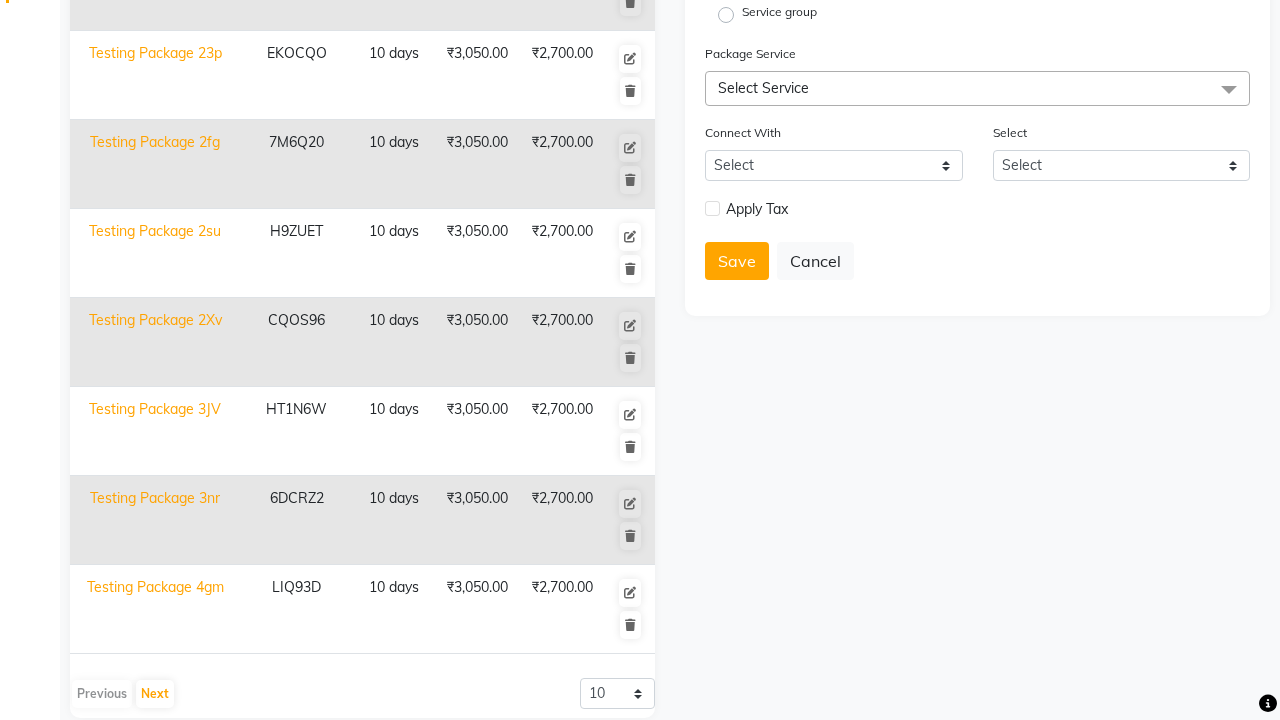 click at bounding box center (37, -463) 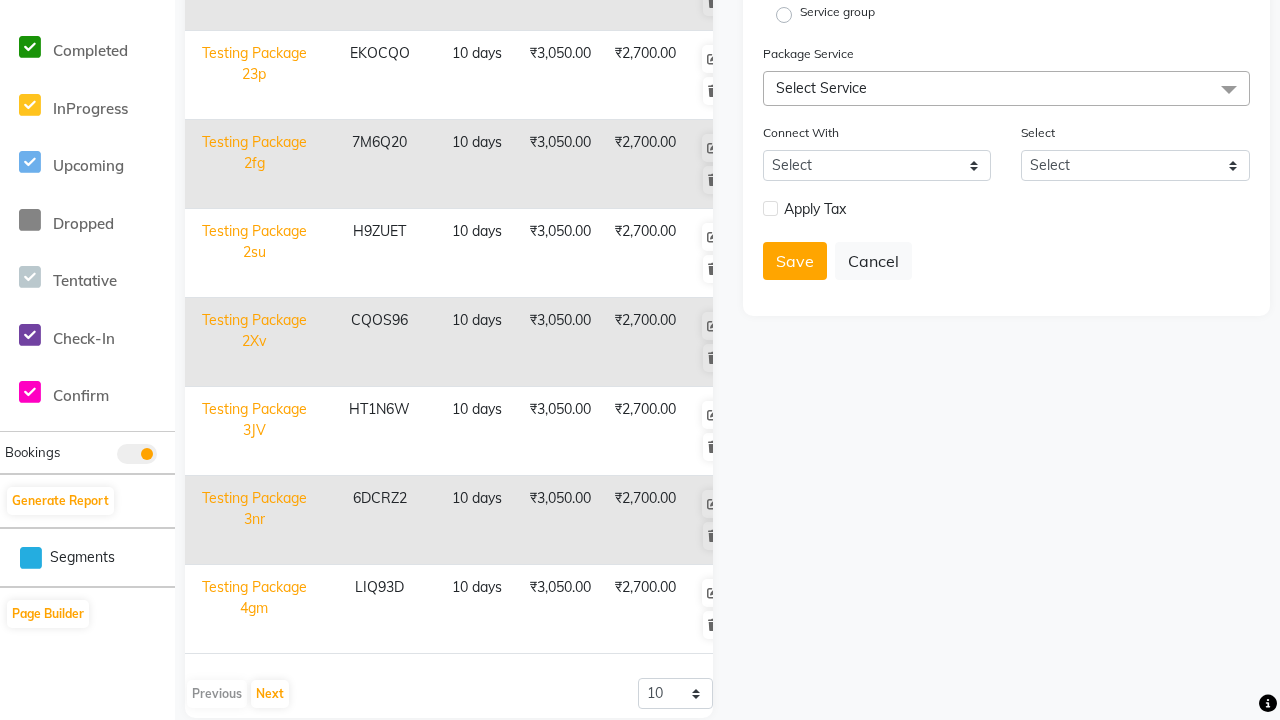 scroll, scrollTop: 0, scrollLeft: 0, axis: both 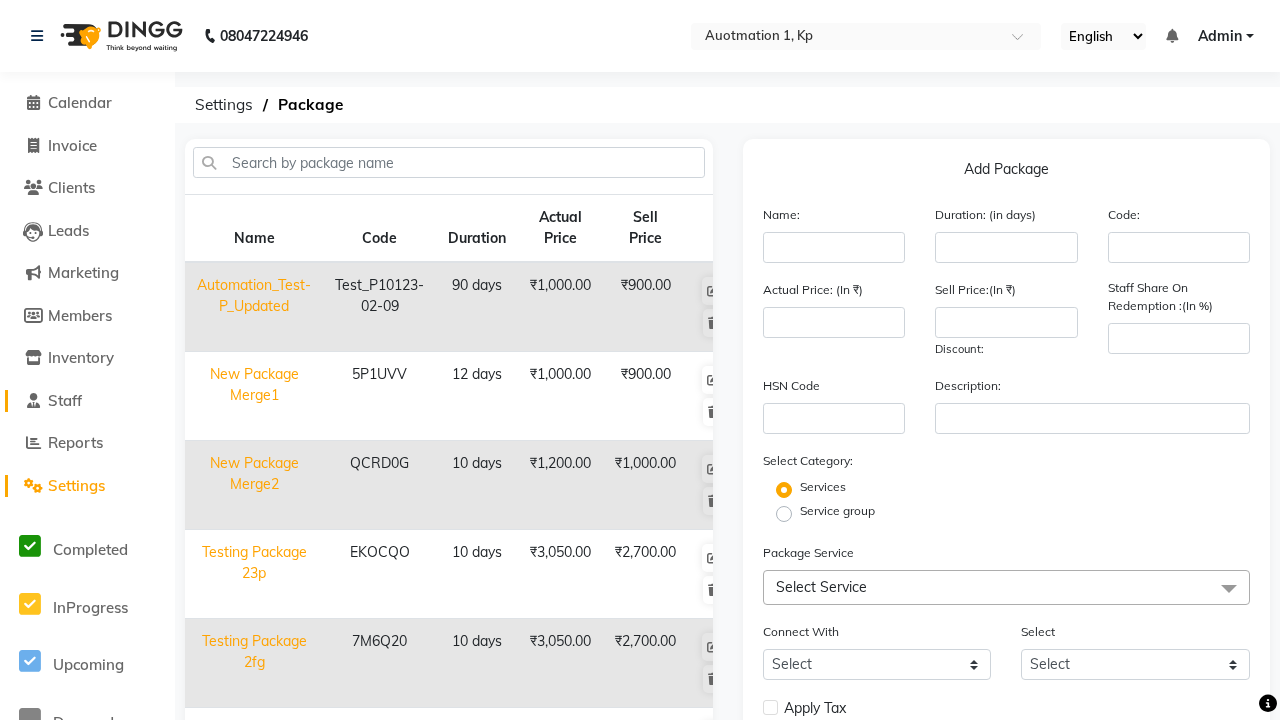 click on "Staff" 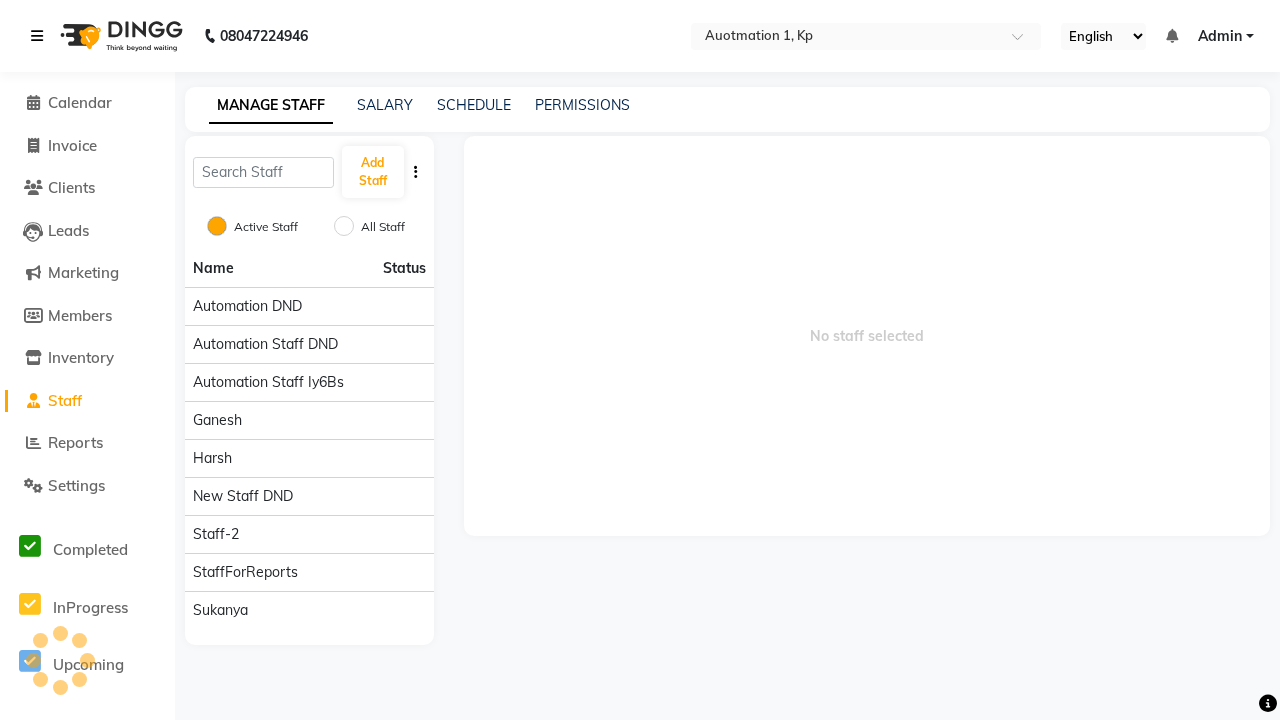 click at bounding box center [37, 36] 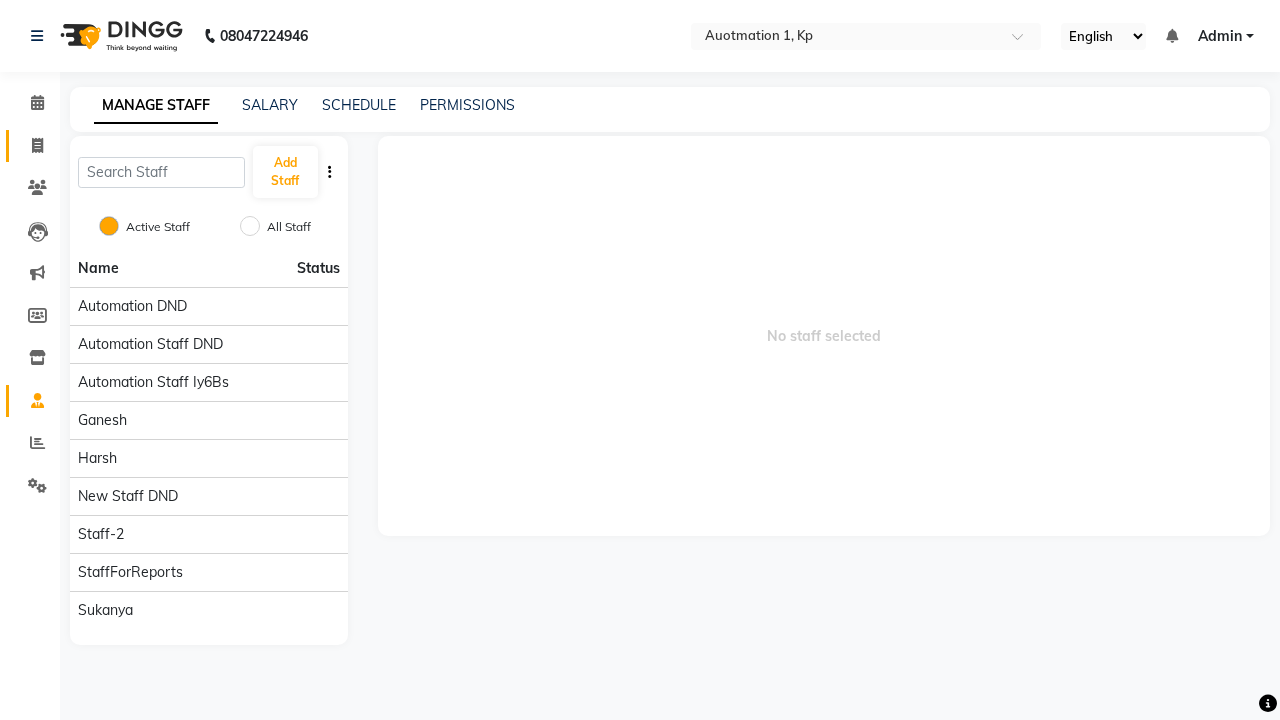 click 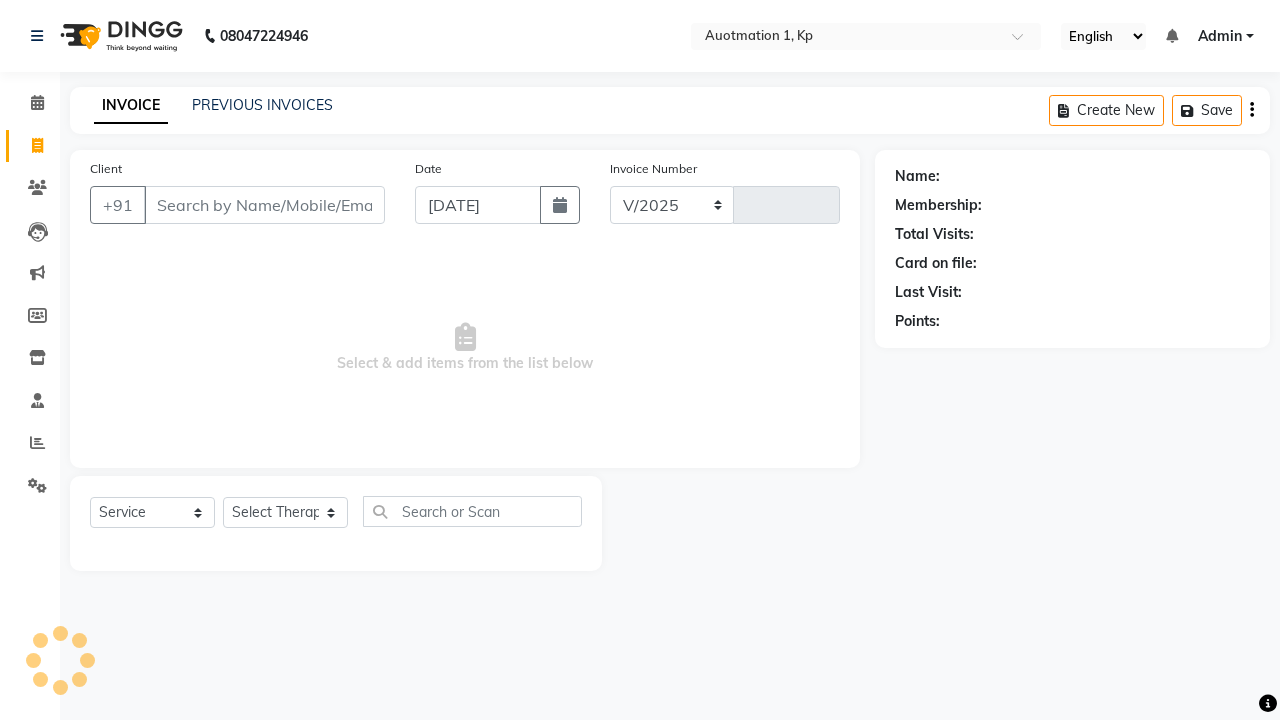 select on "150" 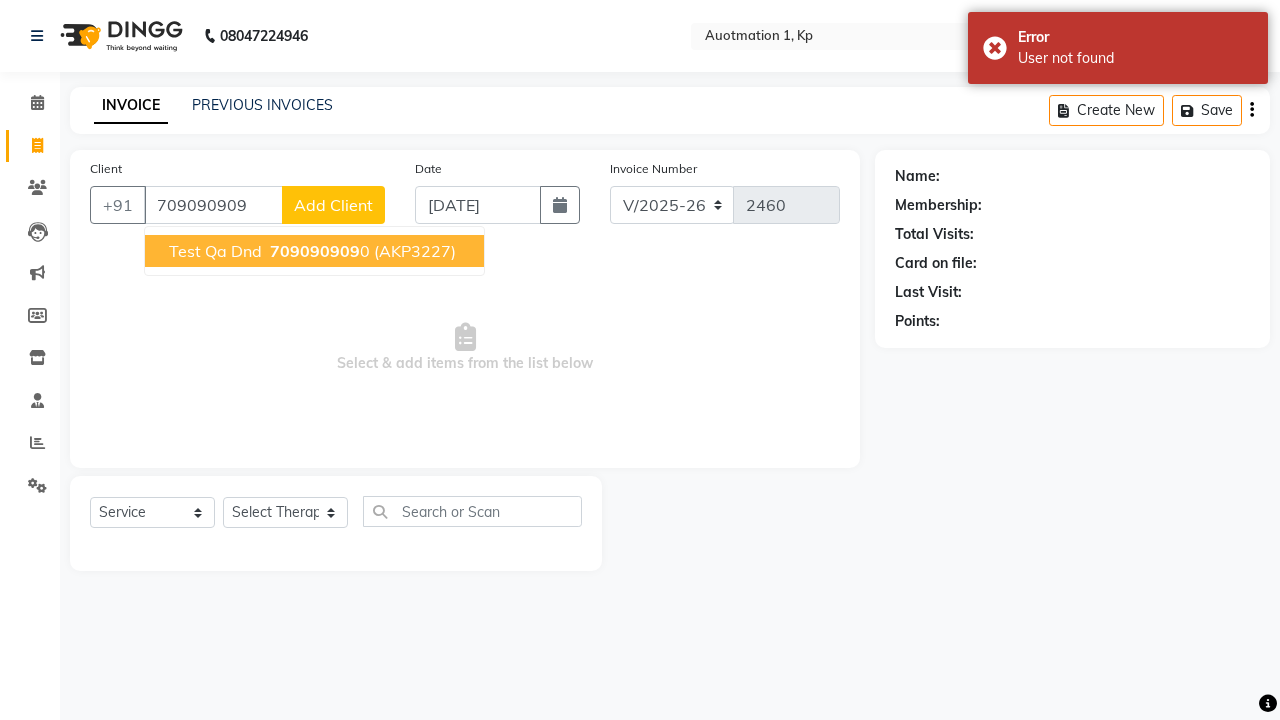 click on "709090909" at bounding box center [315, 251] 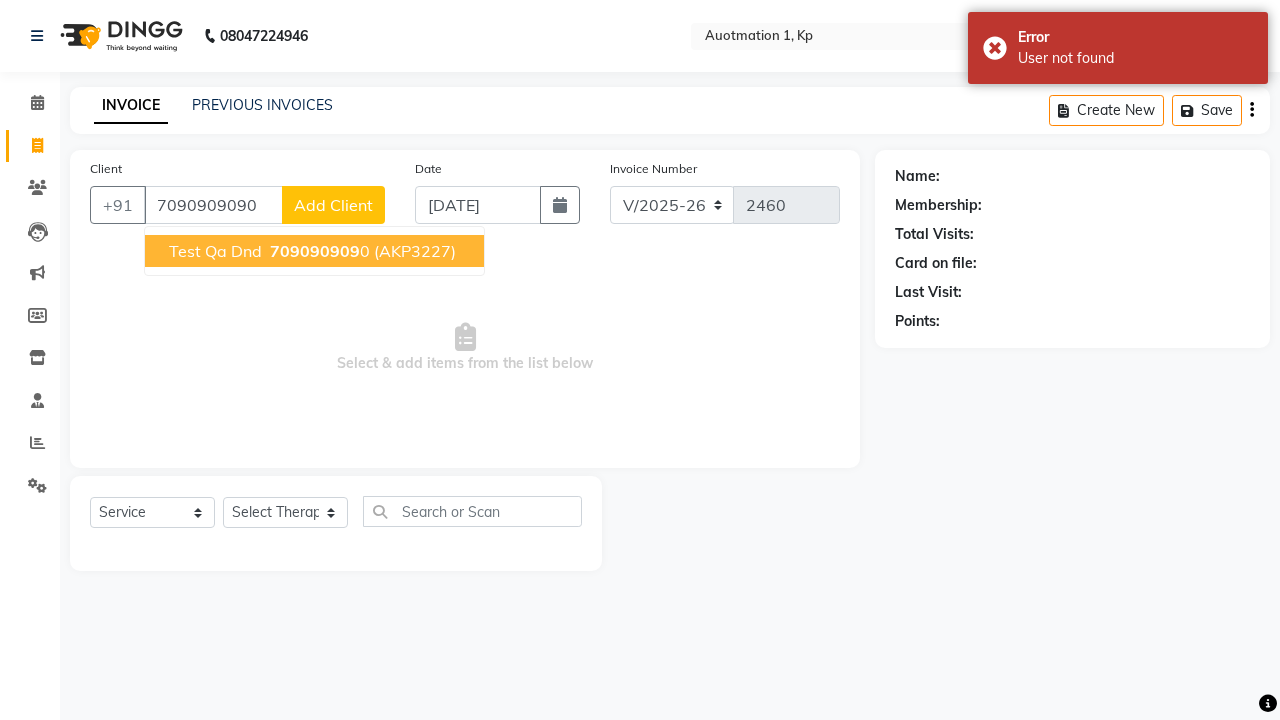 type on "7090909090" 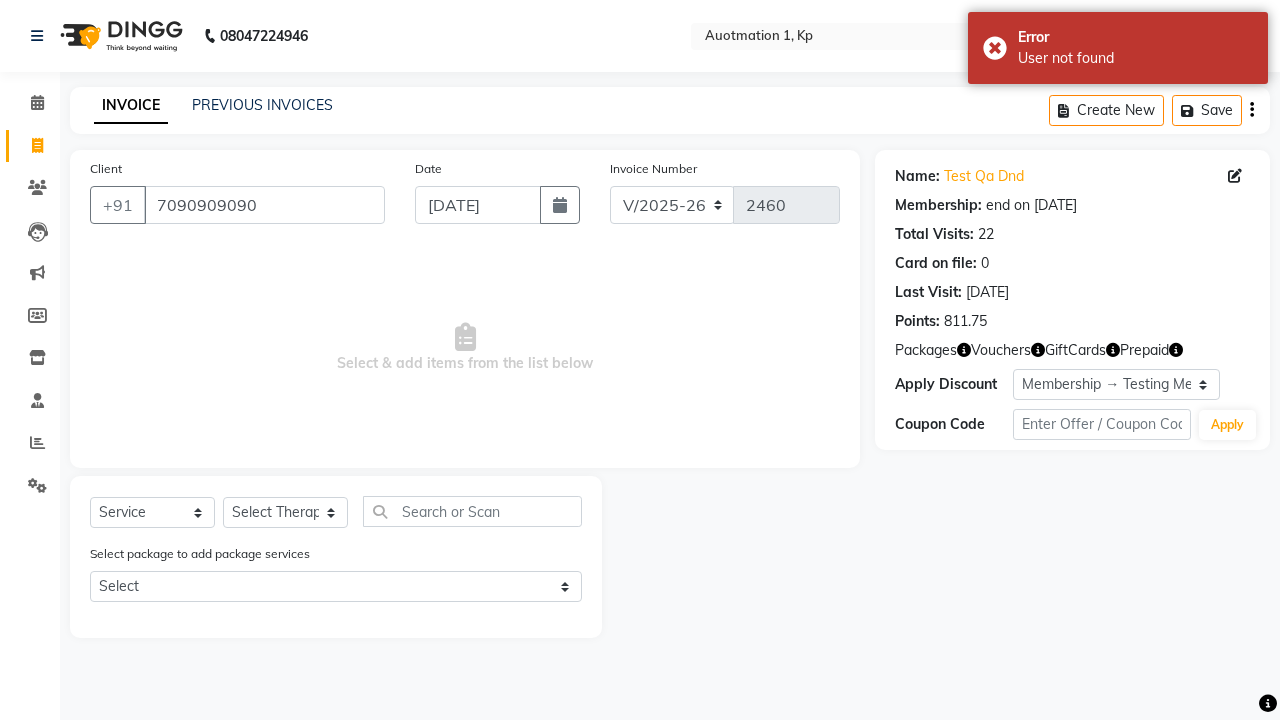 select on "0:" 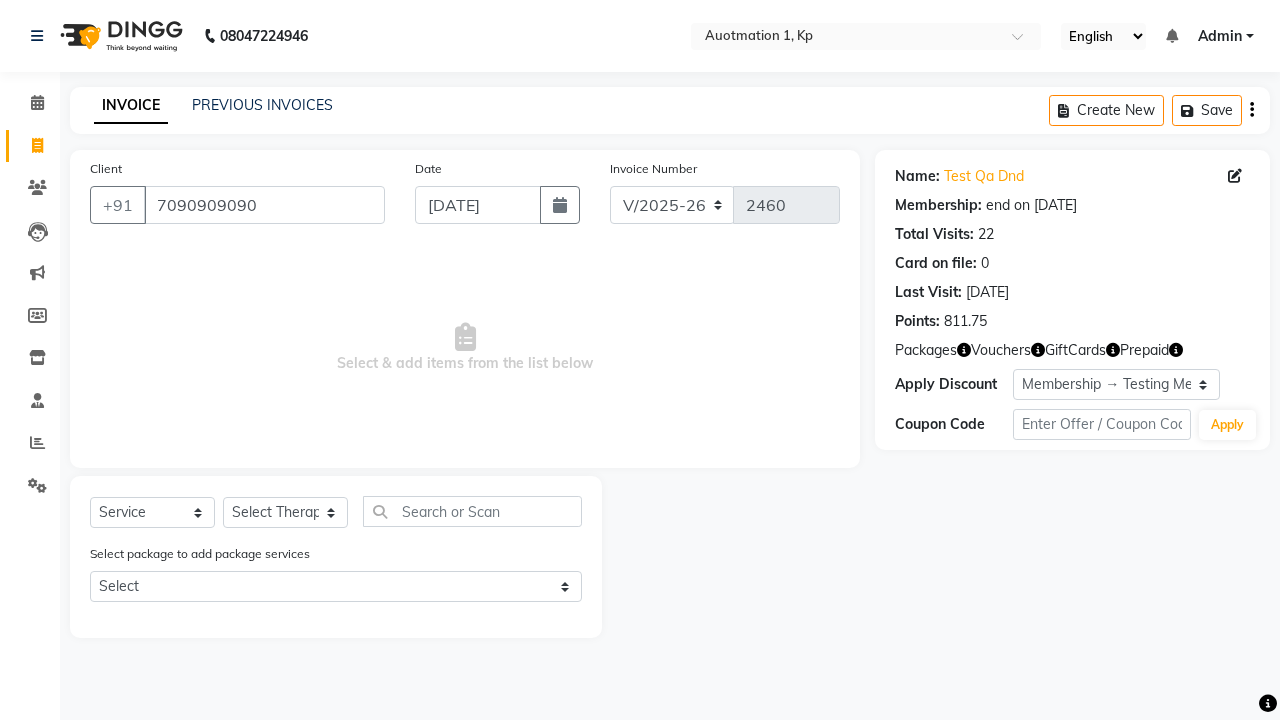 select on "package" 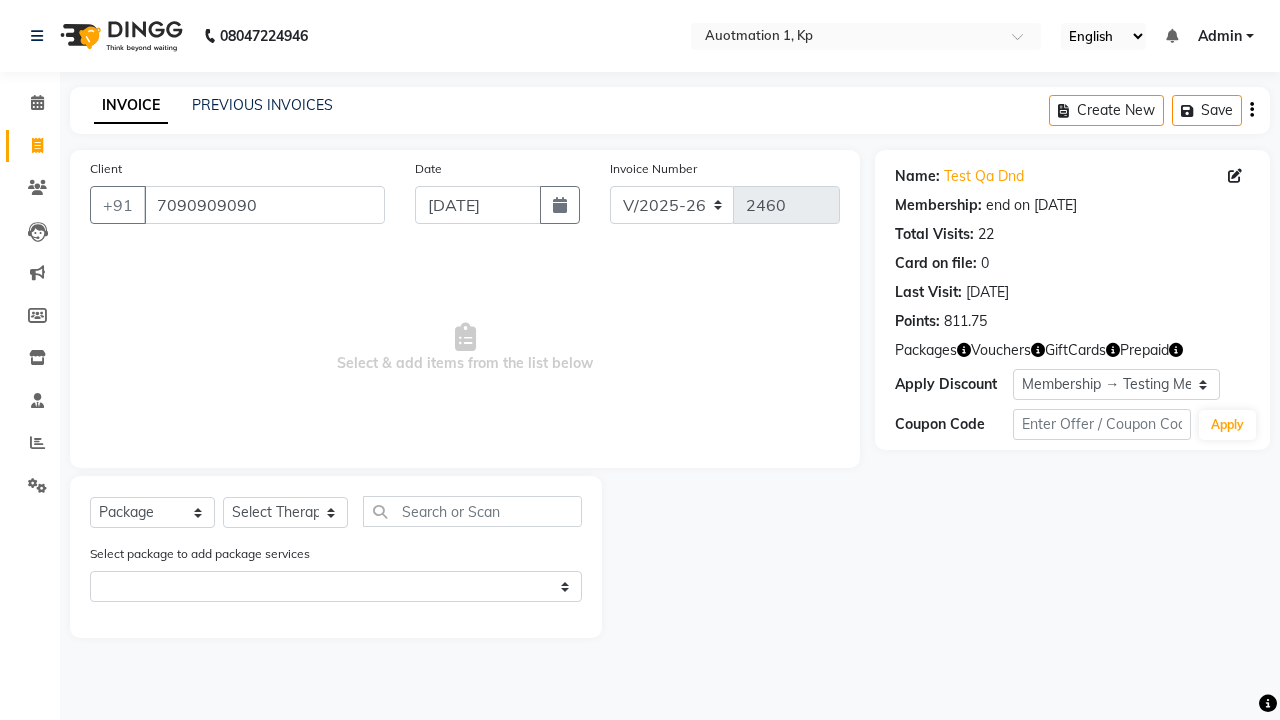 select on "5421" 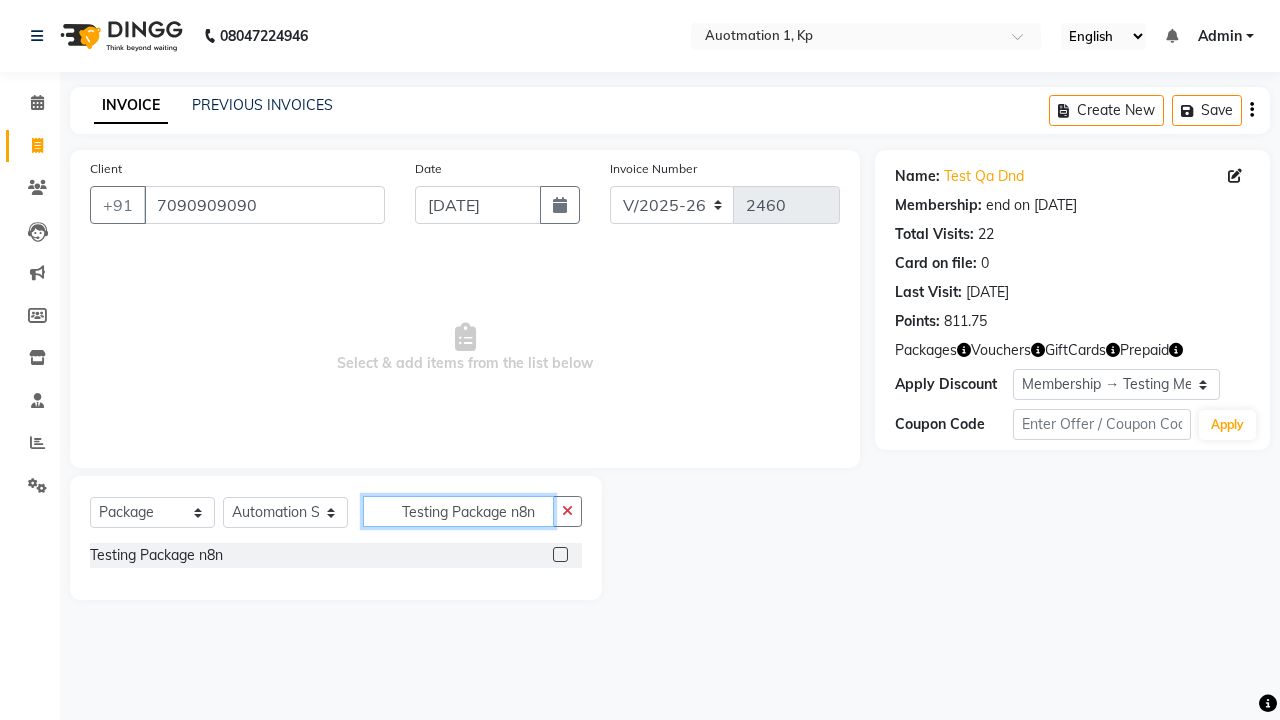 type on "Testing Package n8n" 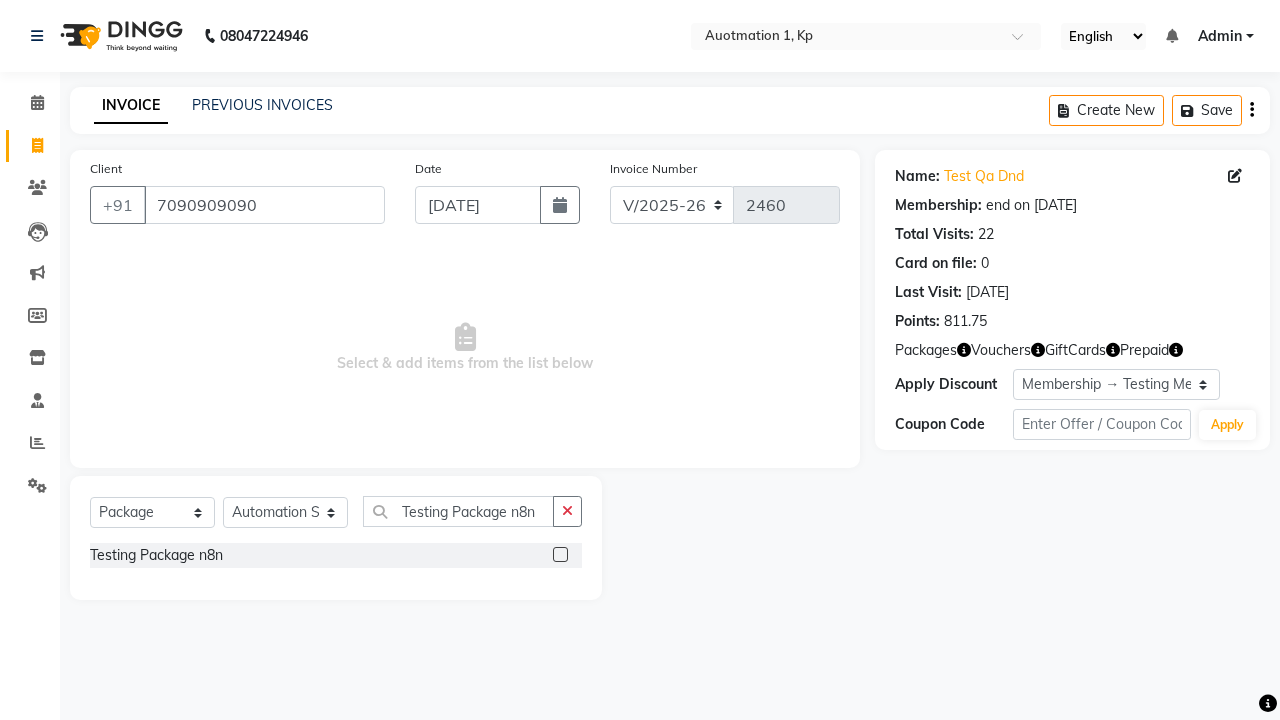 click 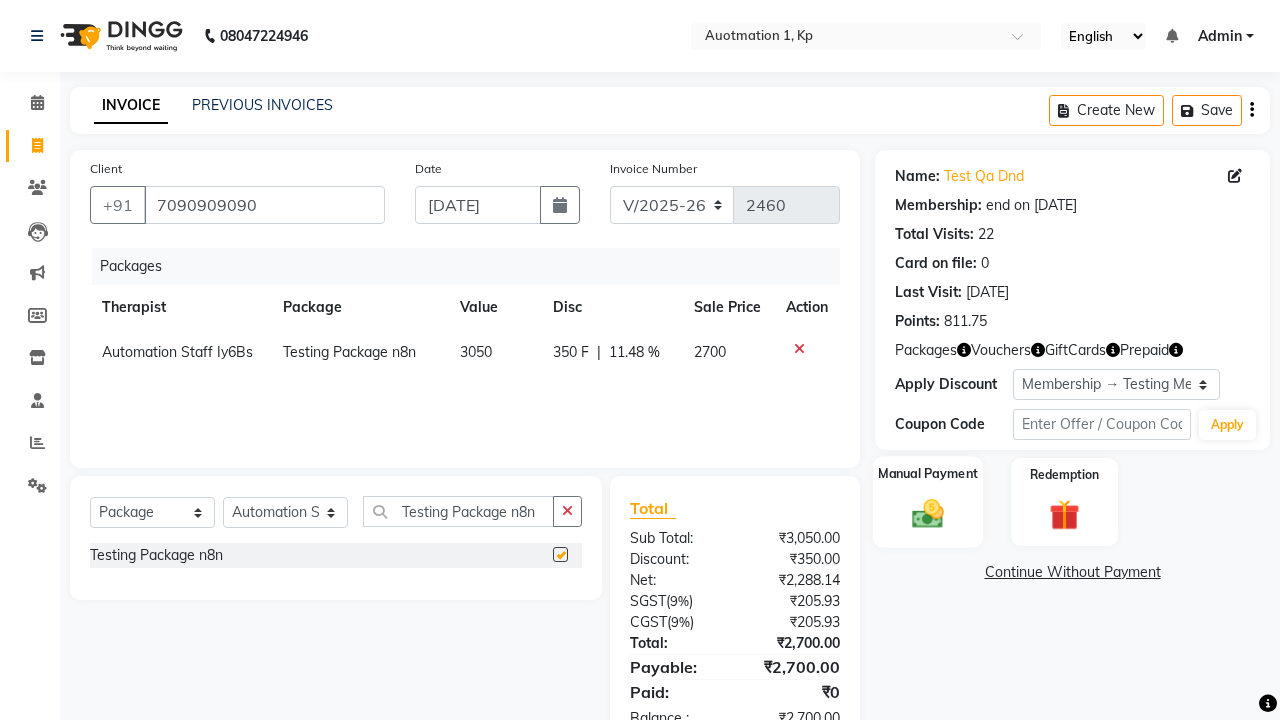 click 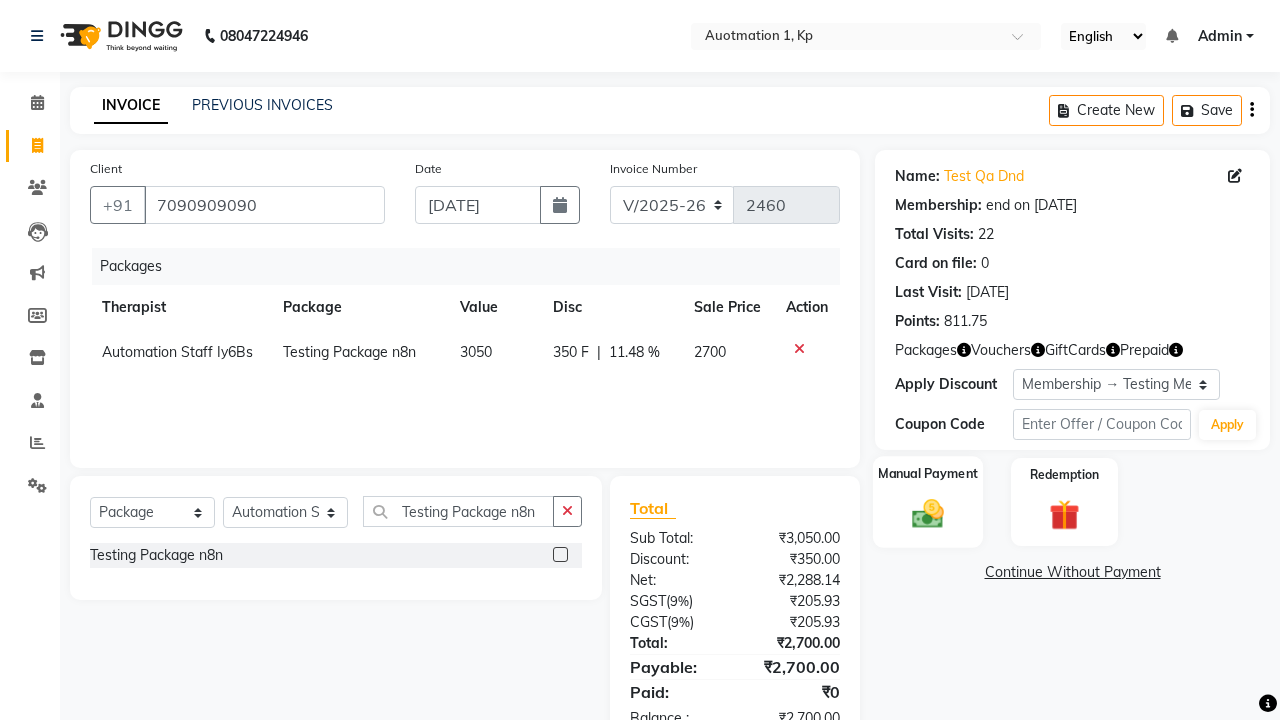 checkbox on "false" 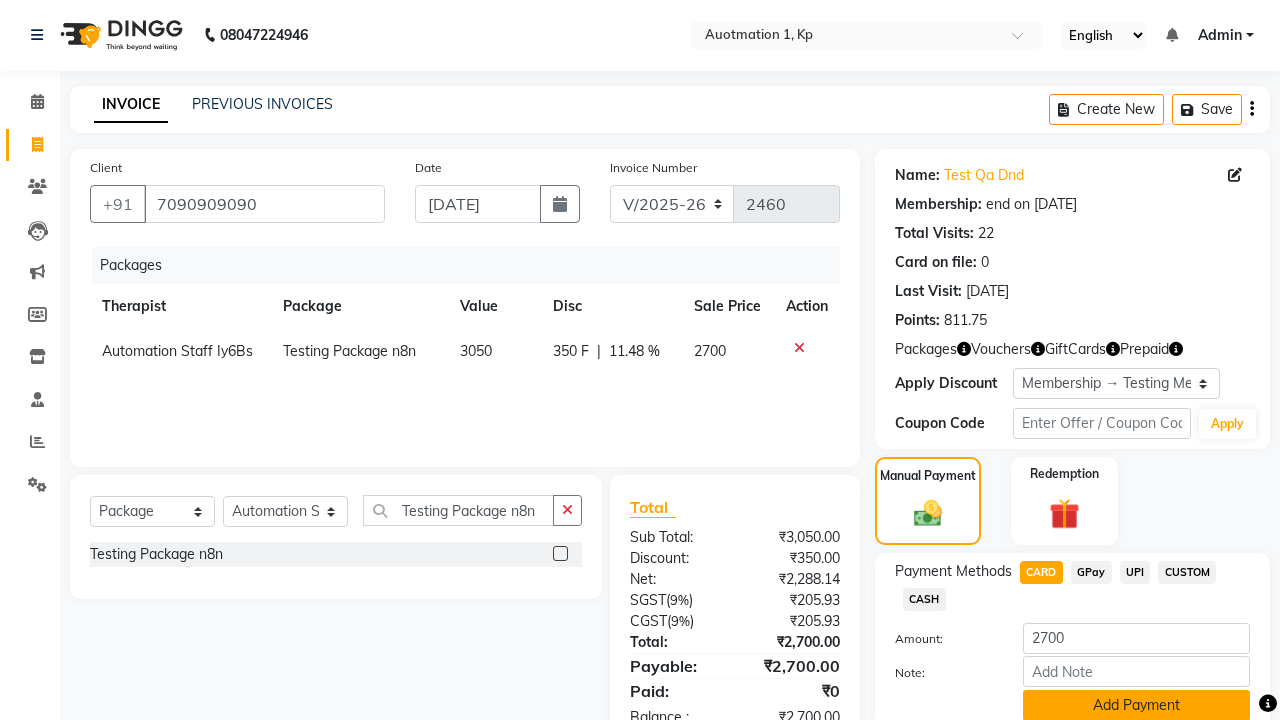 click on "Add Payment" 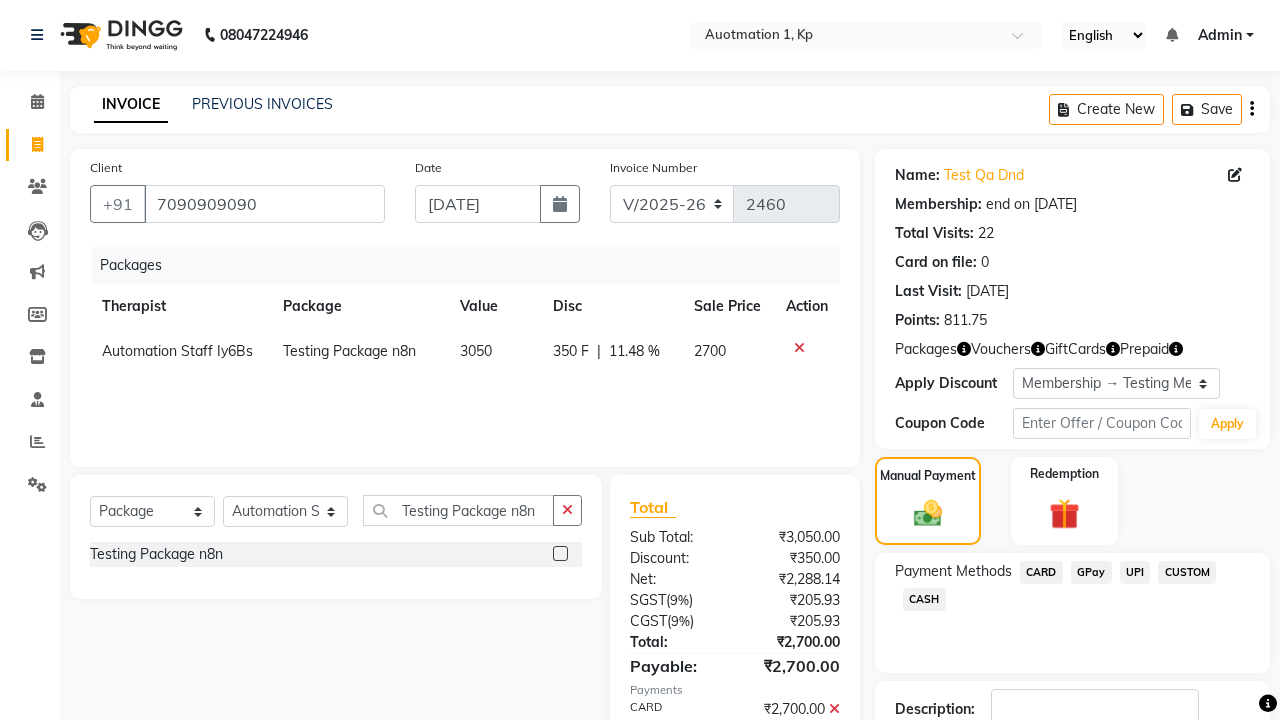 click 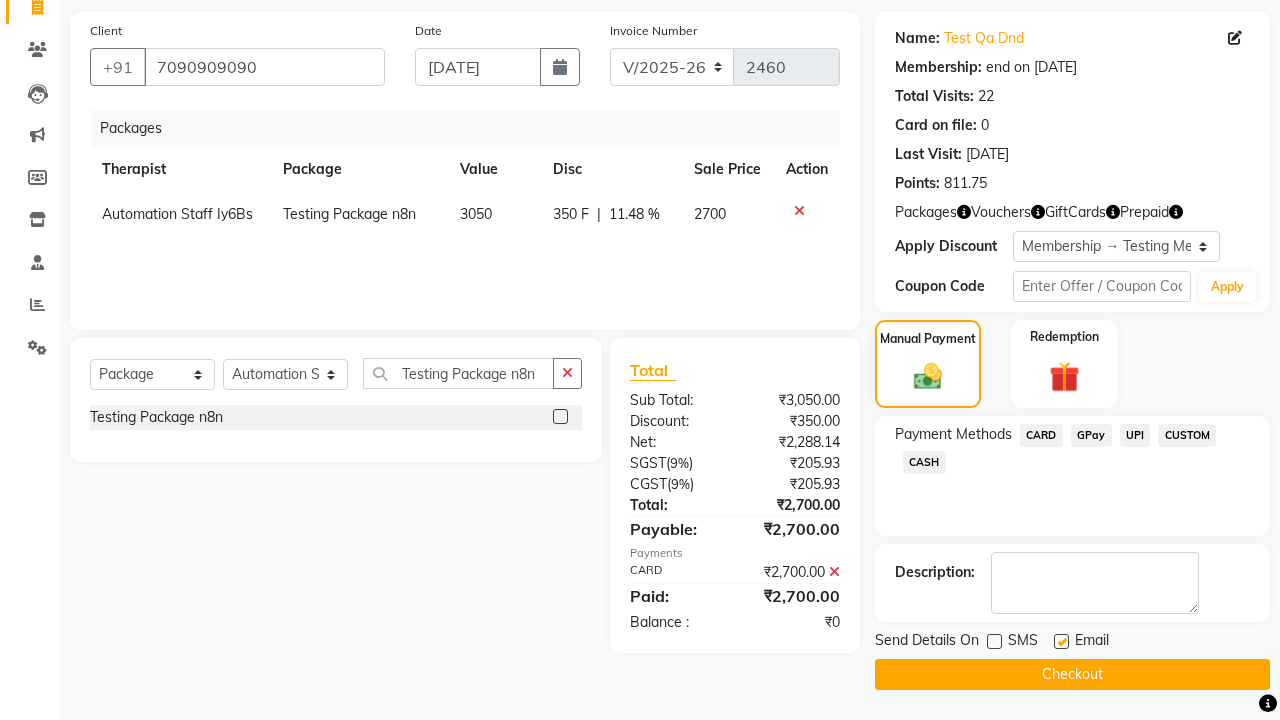 click 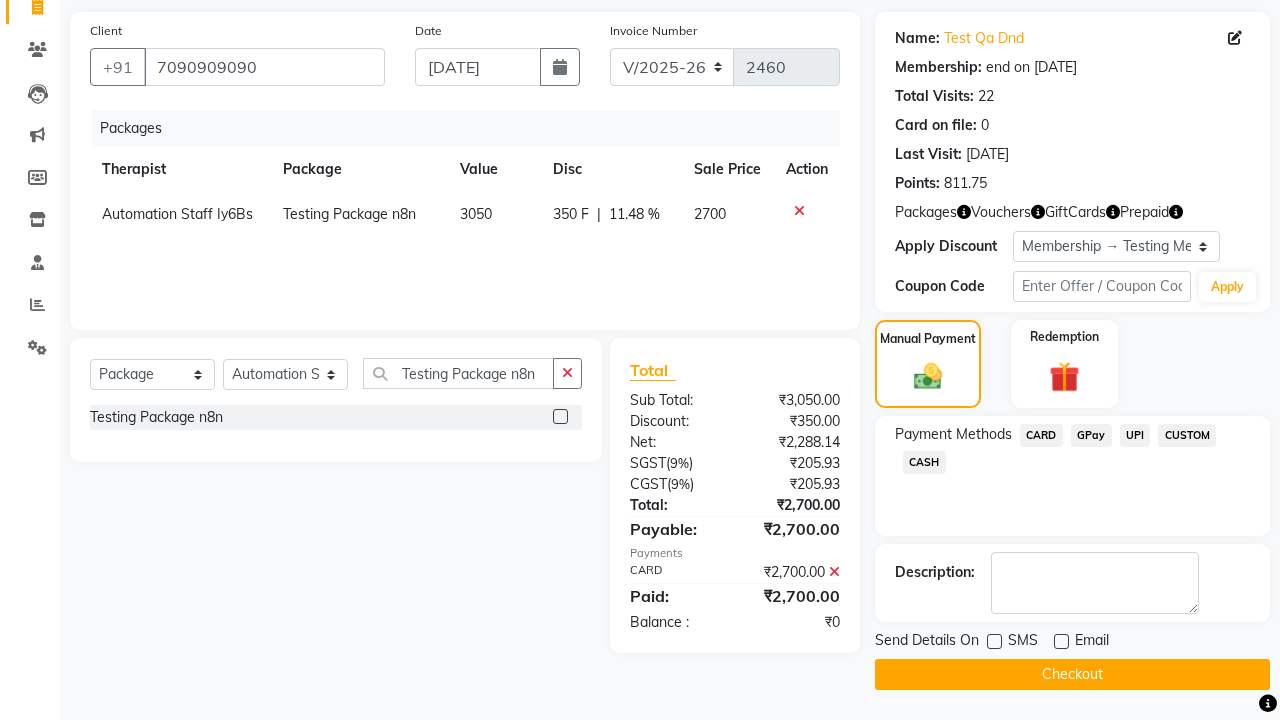 click on "Checkout" 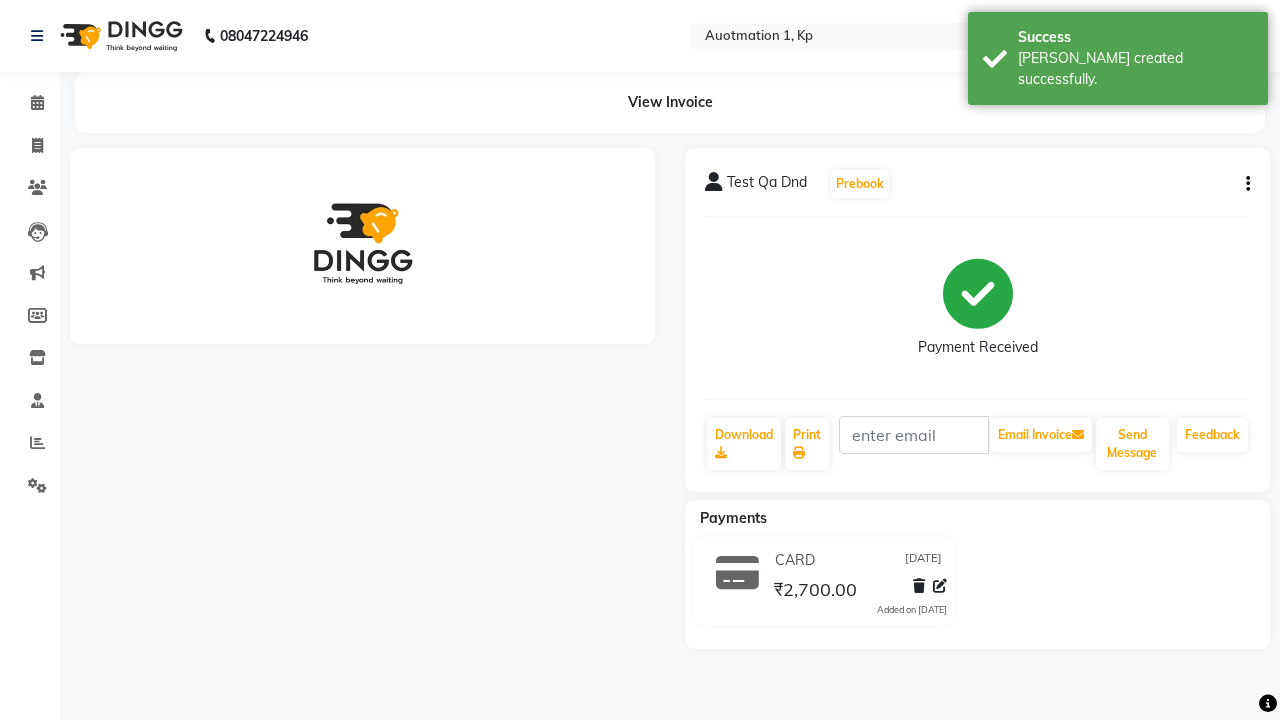 scroll, scrollTop: 0, scrollLeft: 0, axis: both 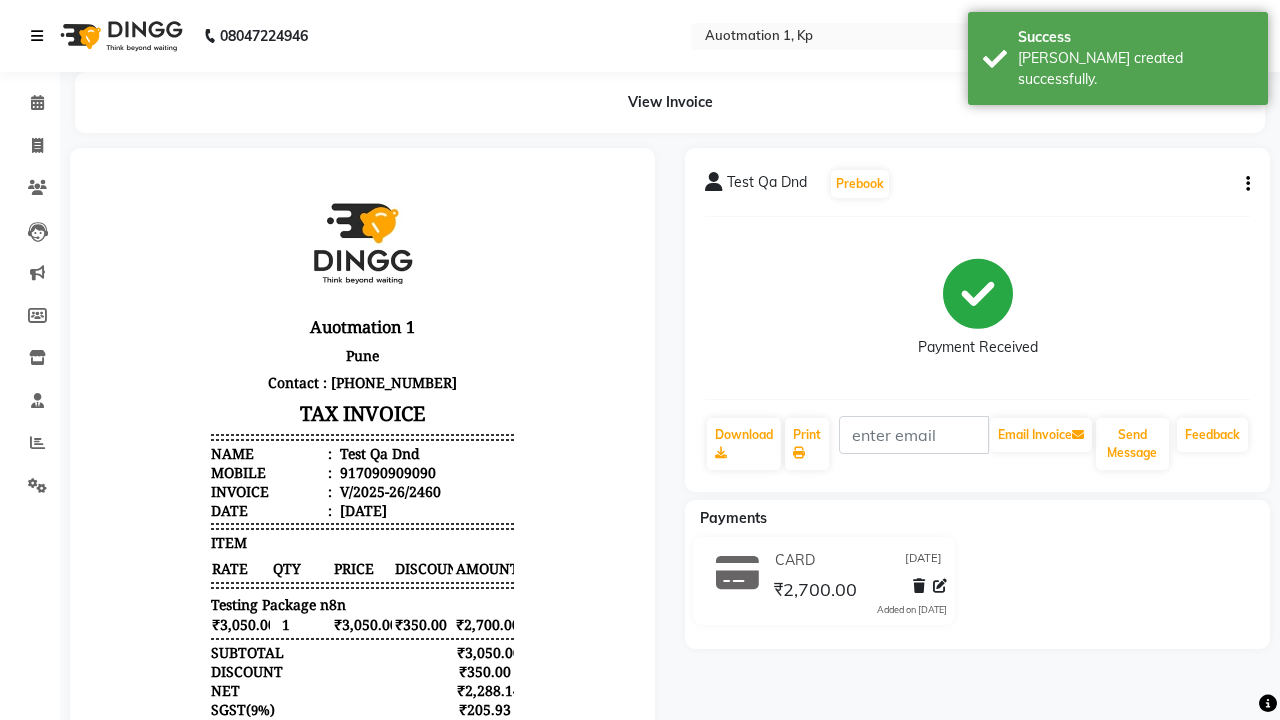 click on "[PERSON_NAME] created successfully." at bounding box center (1135, 69) 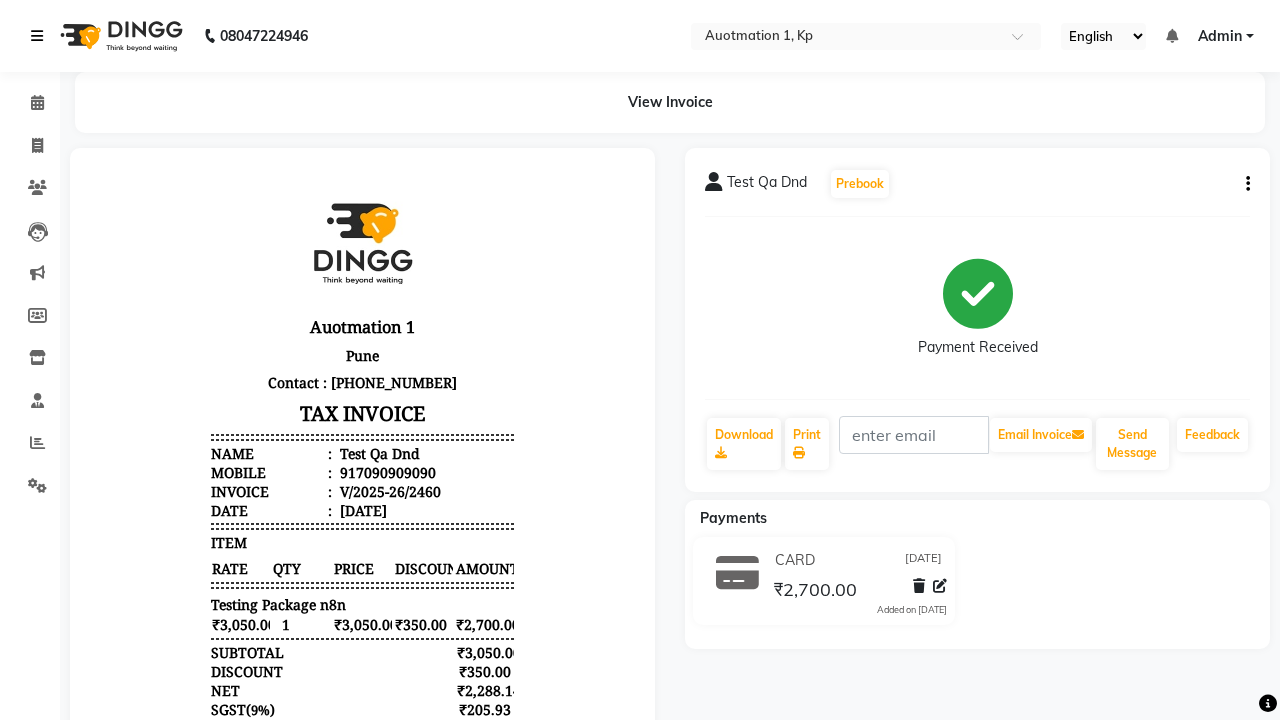 click at bounding box center [37, 36] 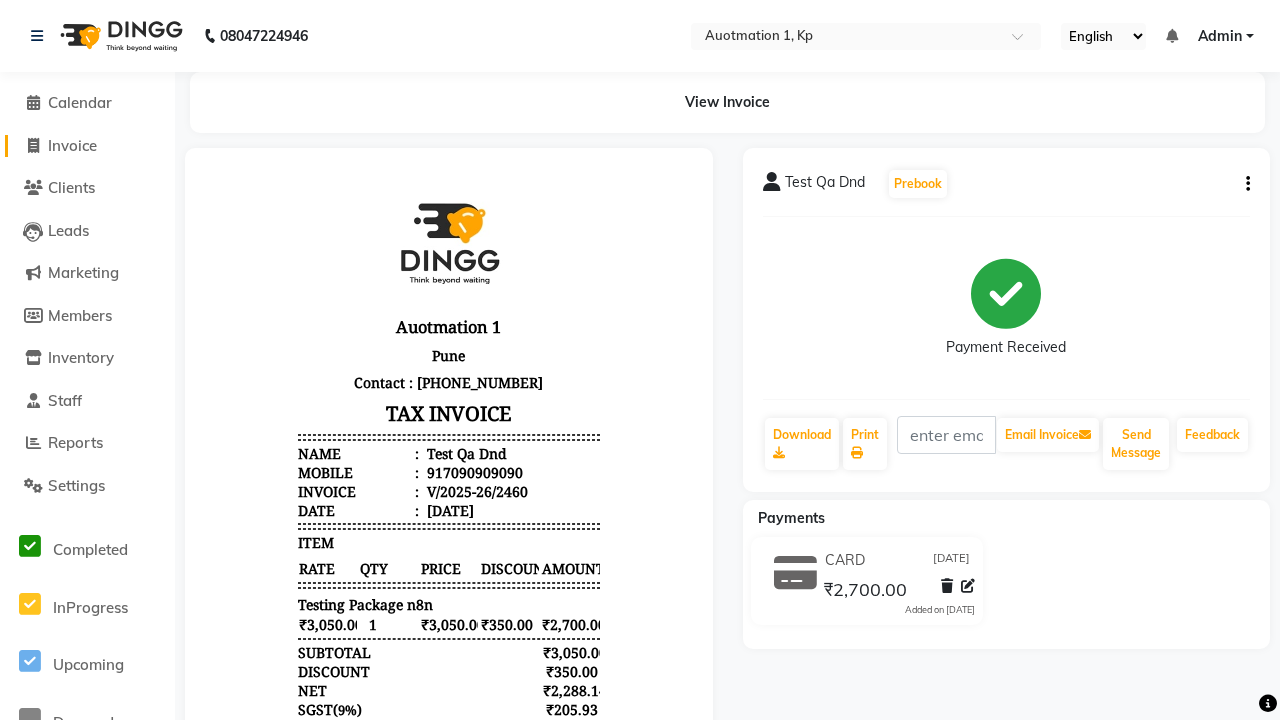 click on "Invoice" 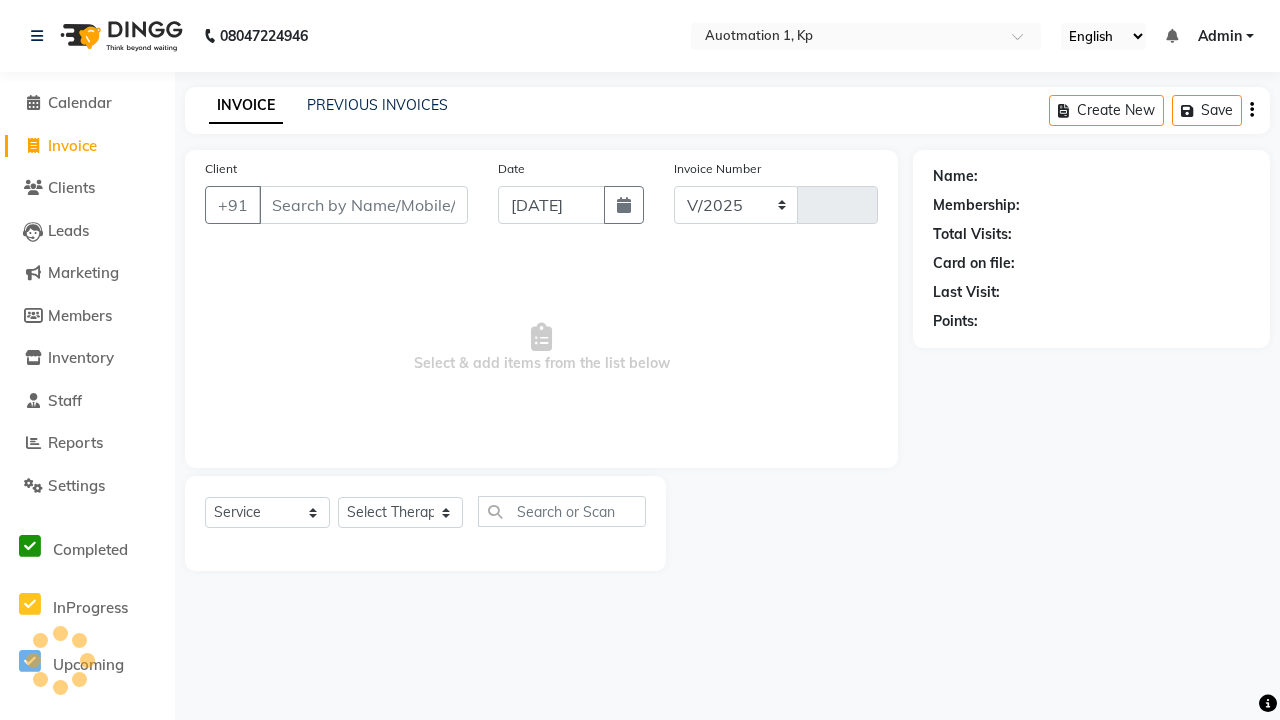 select on "150" 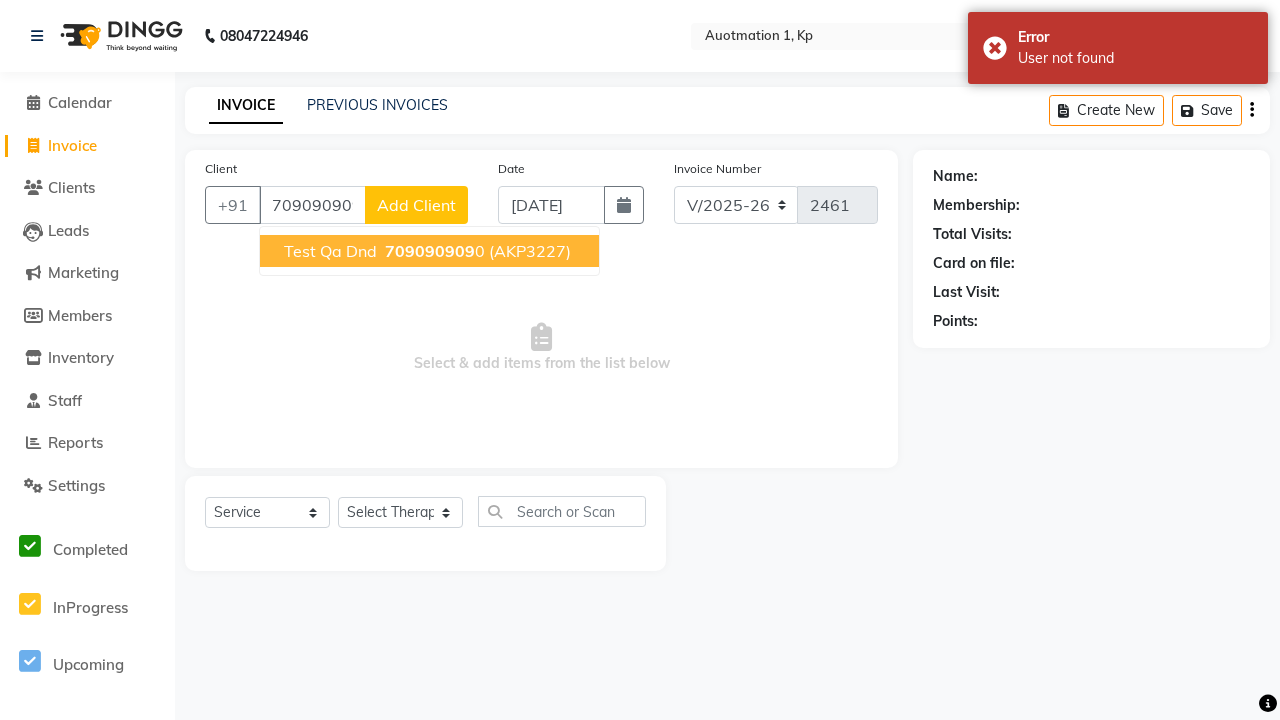 click on "709090909" at bounding box center (430, 251) 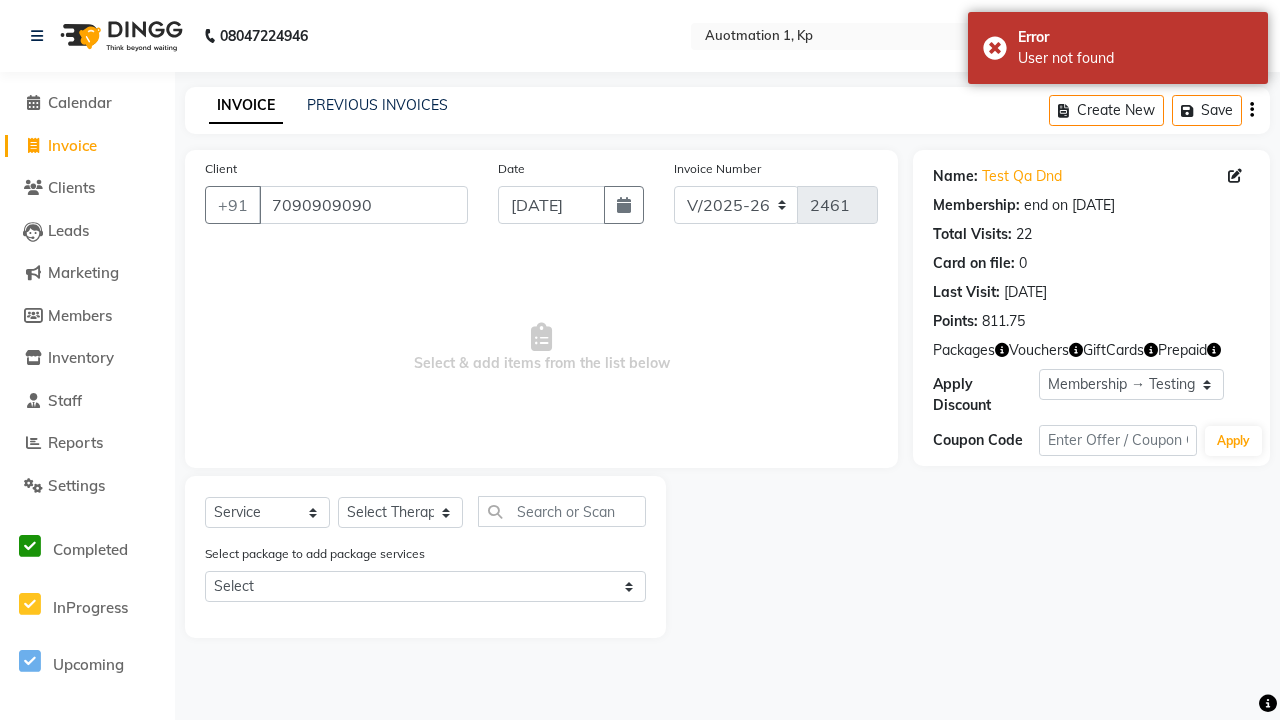 select on "0:" 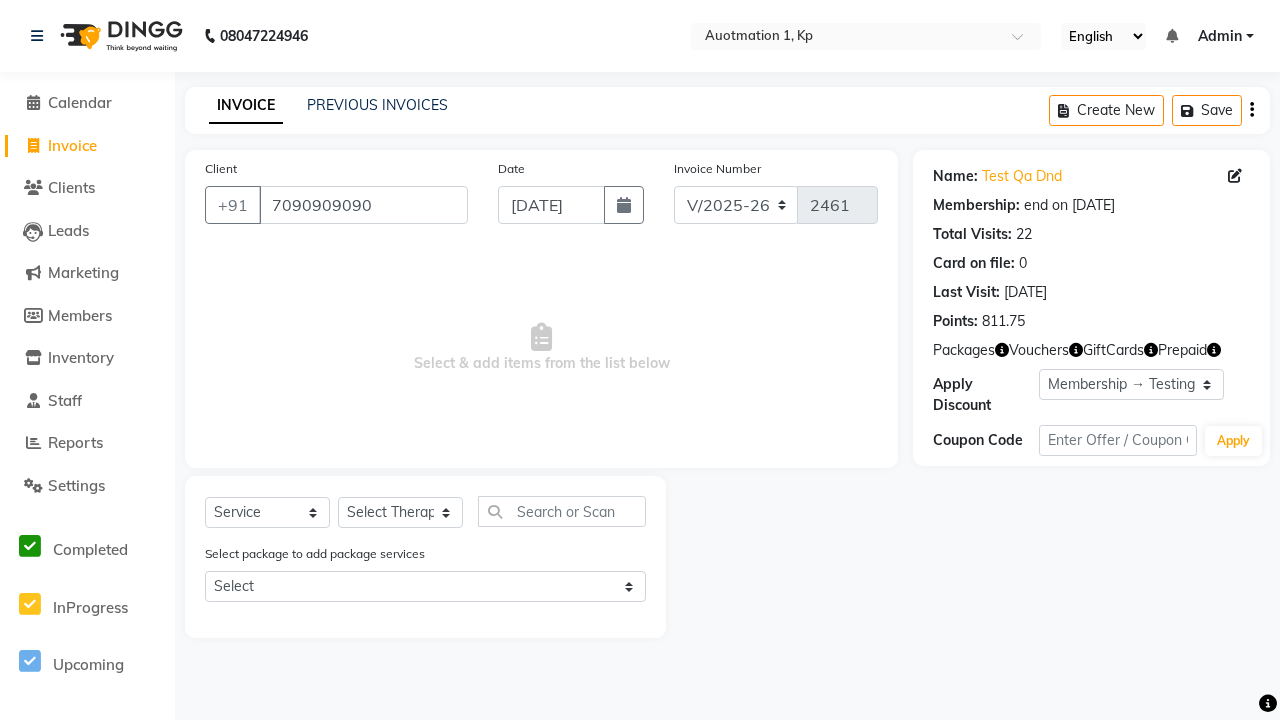 select on "5421" 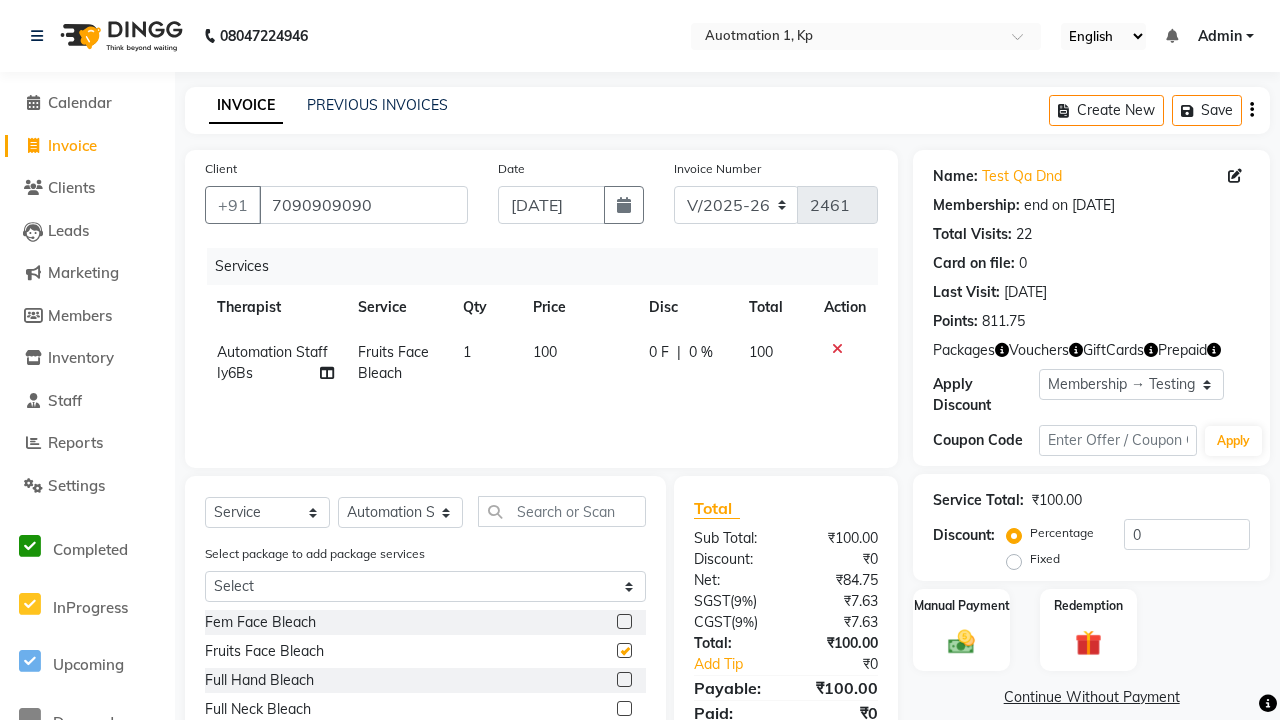 checkbox on "false" 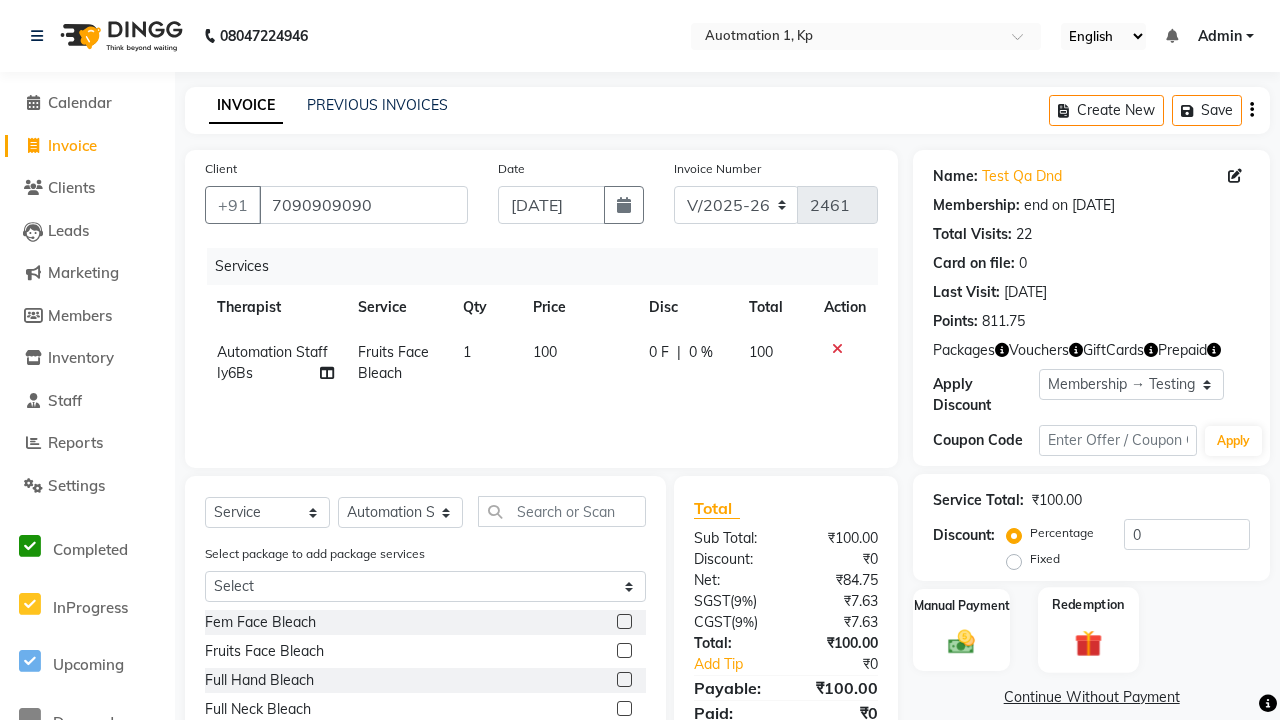 click 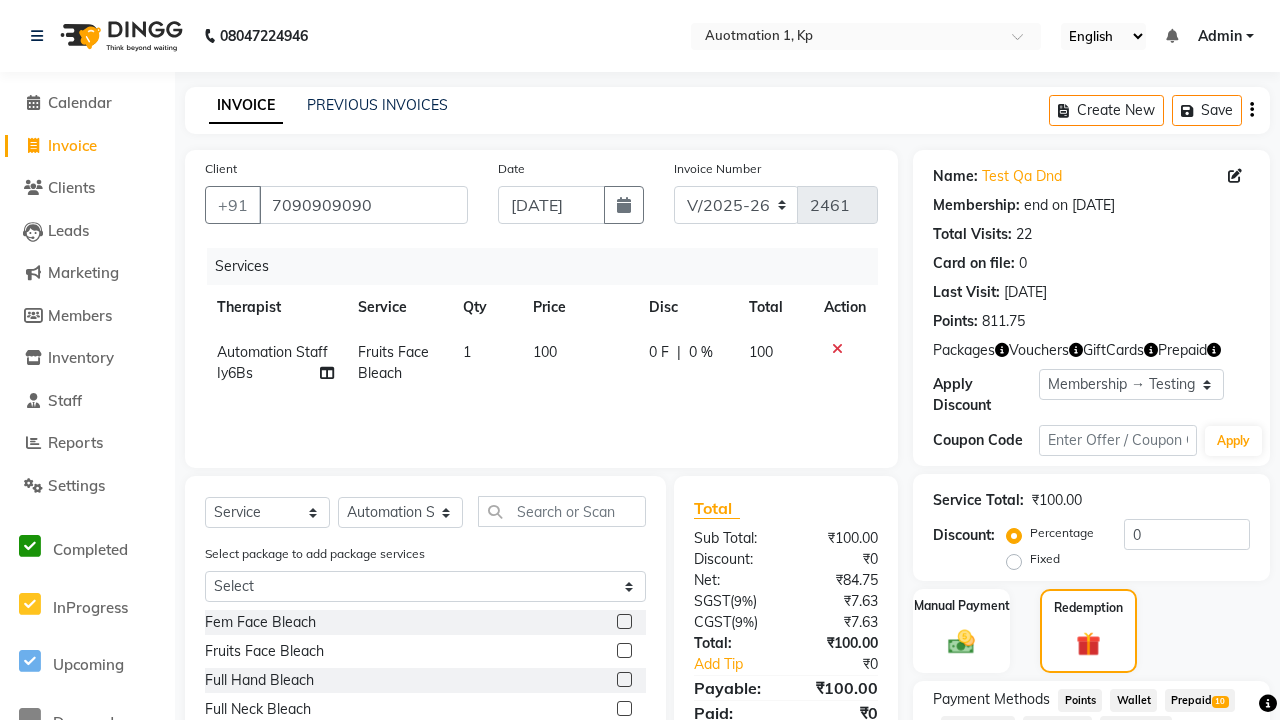 click on "Package  43" 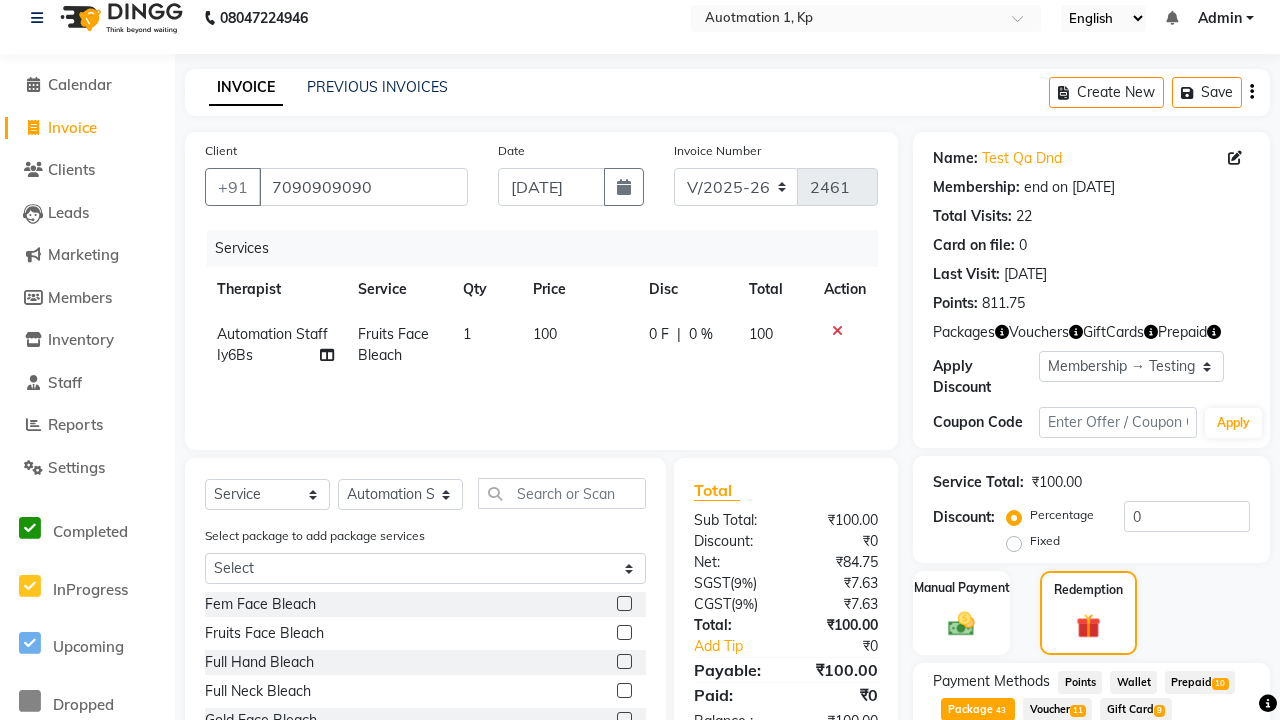 click on "Apply" at bounding box center (1197, 790) 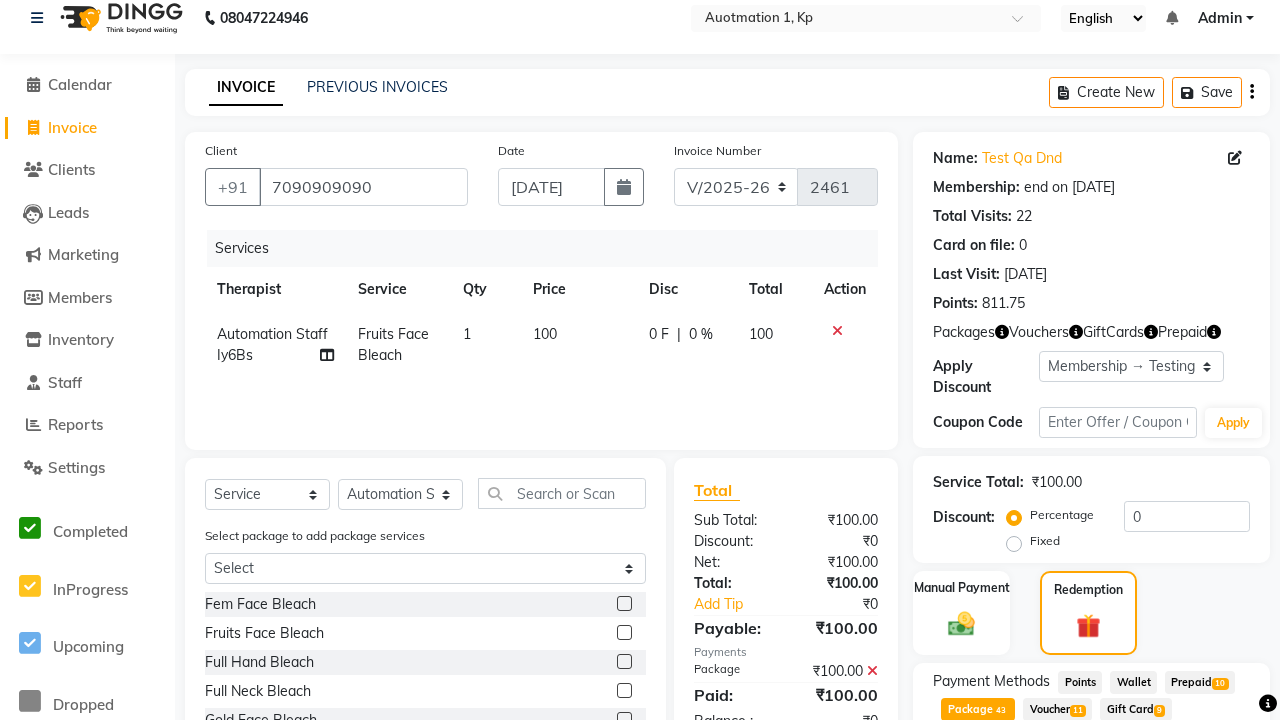 scroll, scrollTop: 340, scrollLeft: 0, axis: vertical 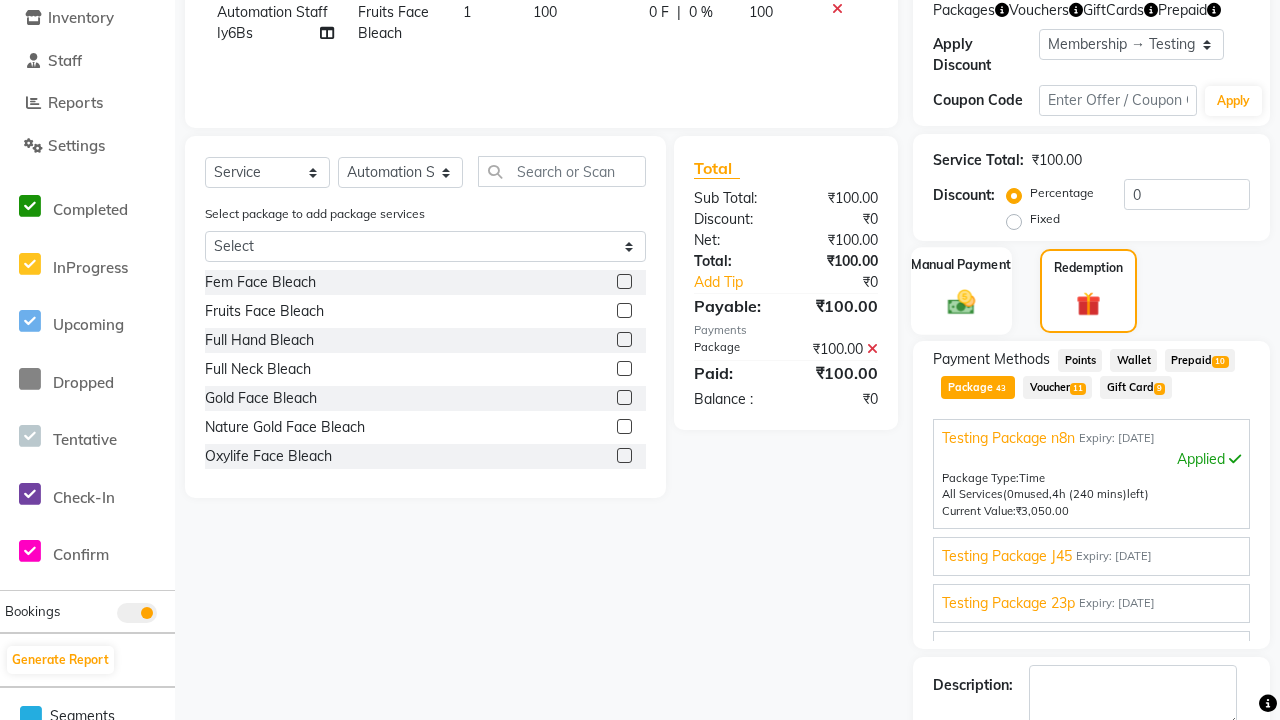 click 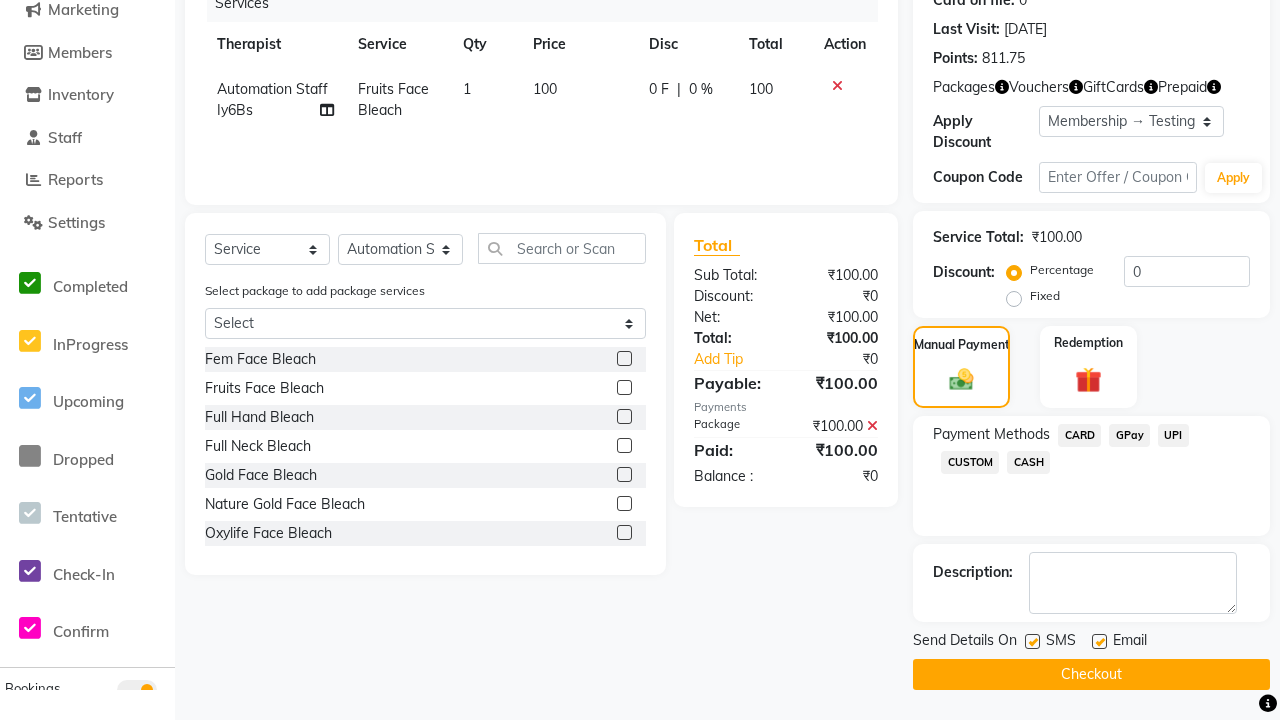 click on "CARD" 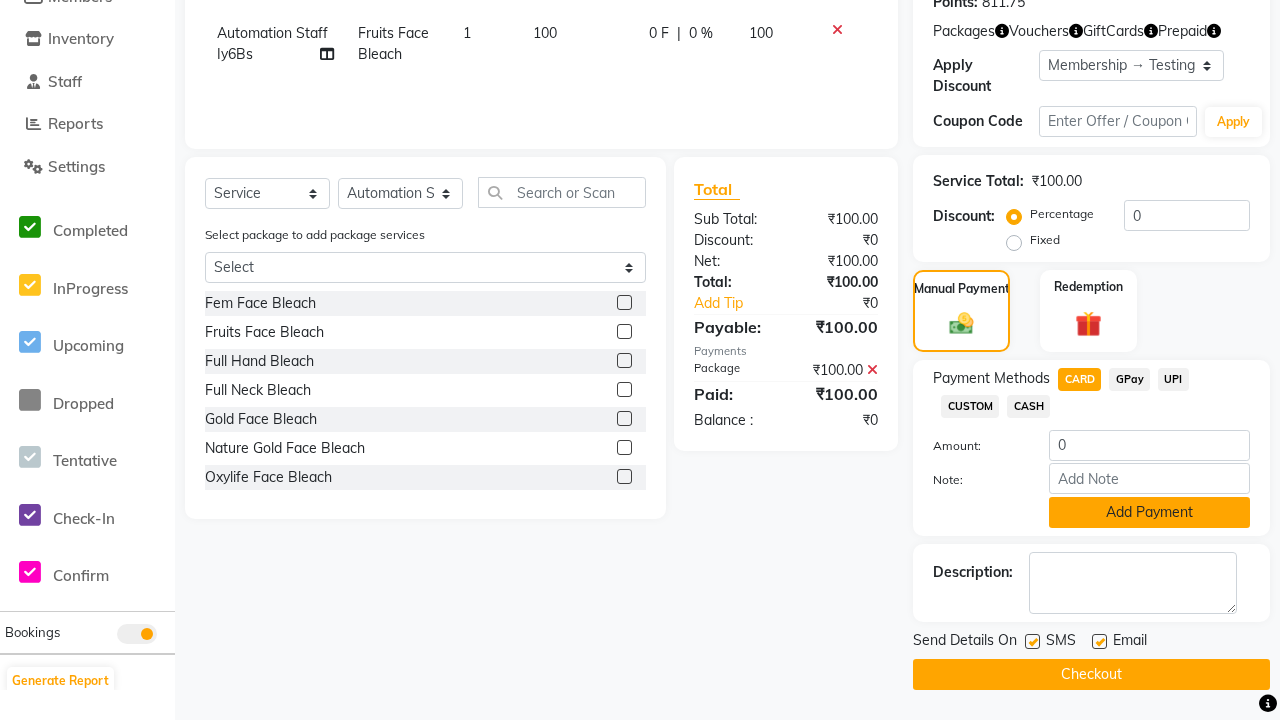 click on "Add Payment" 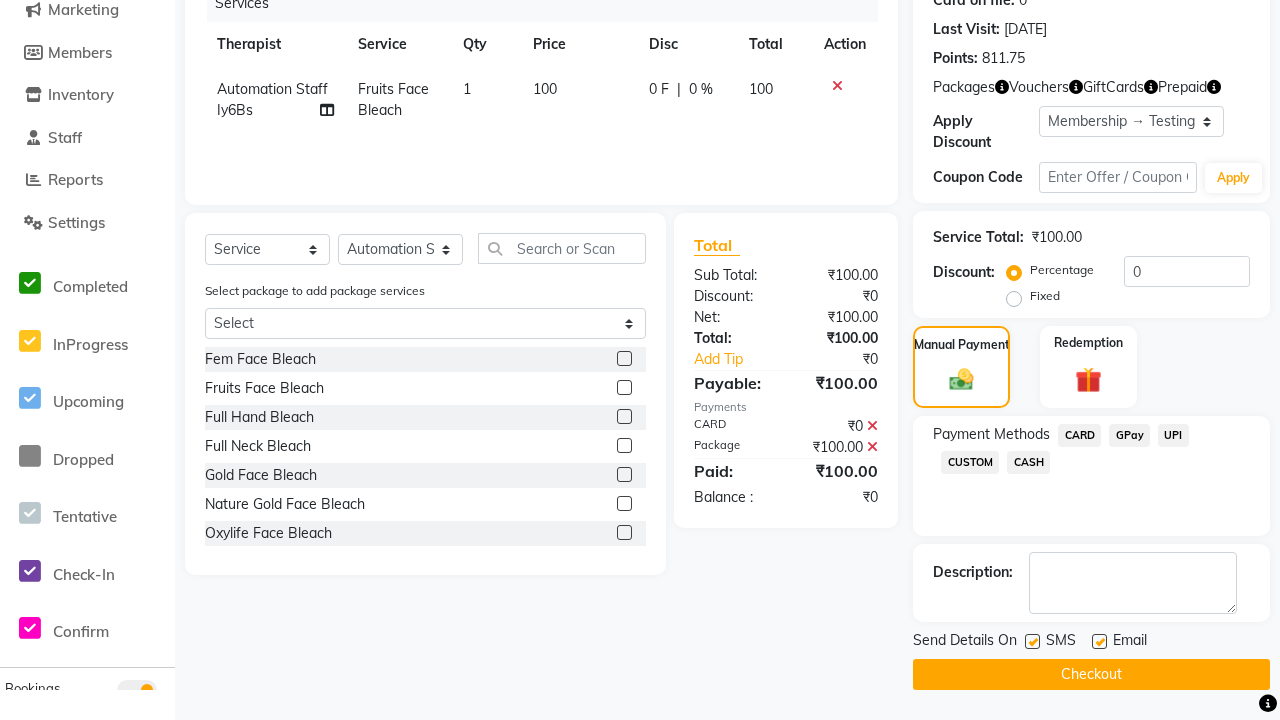 scroll, scrollTop: 263, scrollLeft: 0, axis: vertical 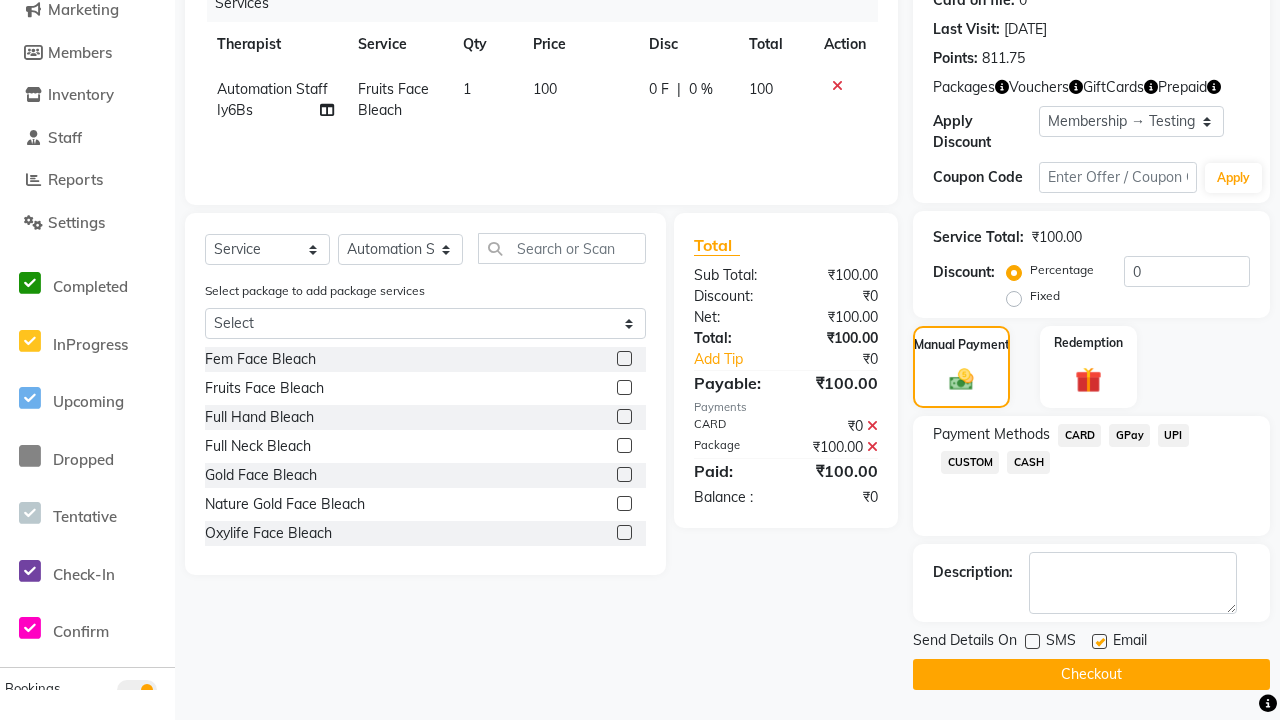 click 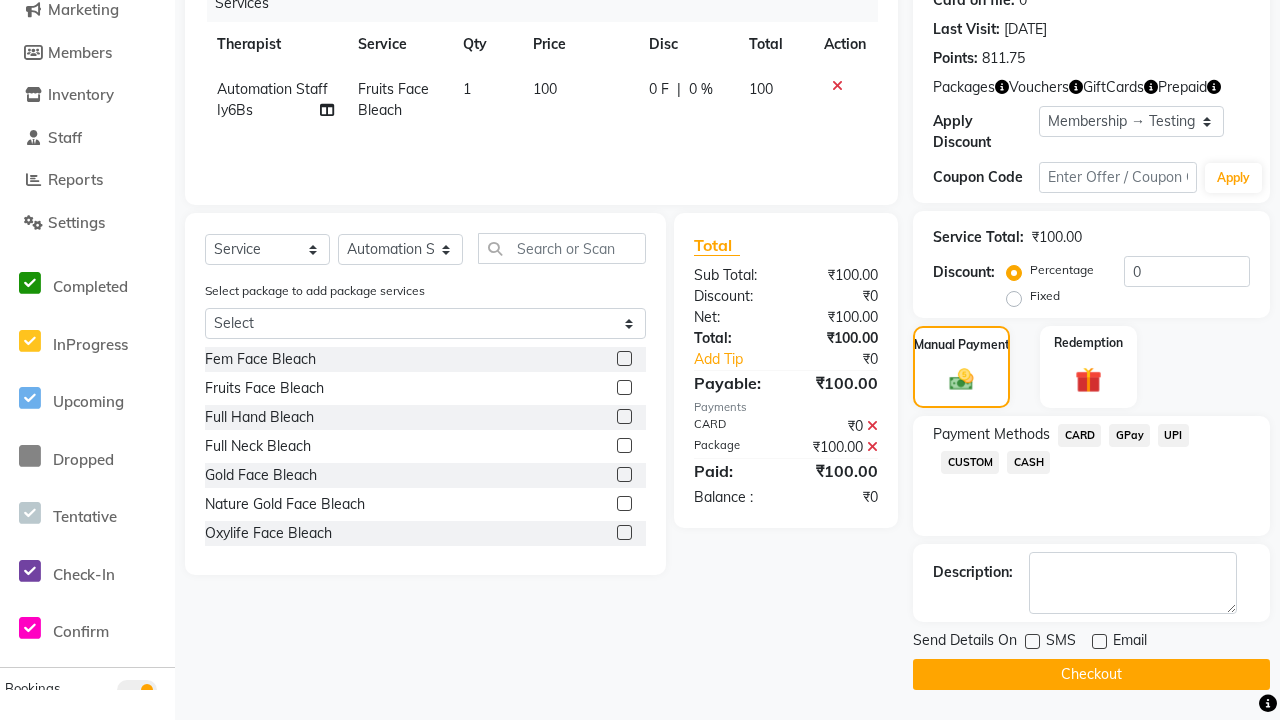click on "Checkout" 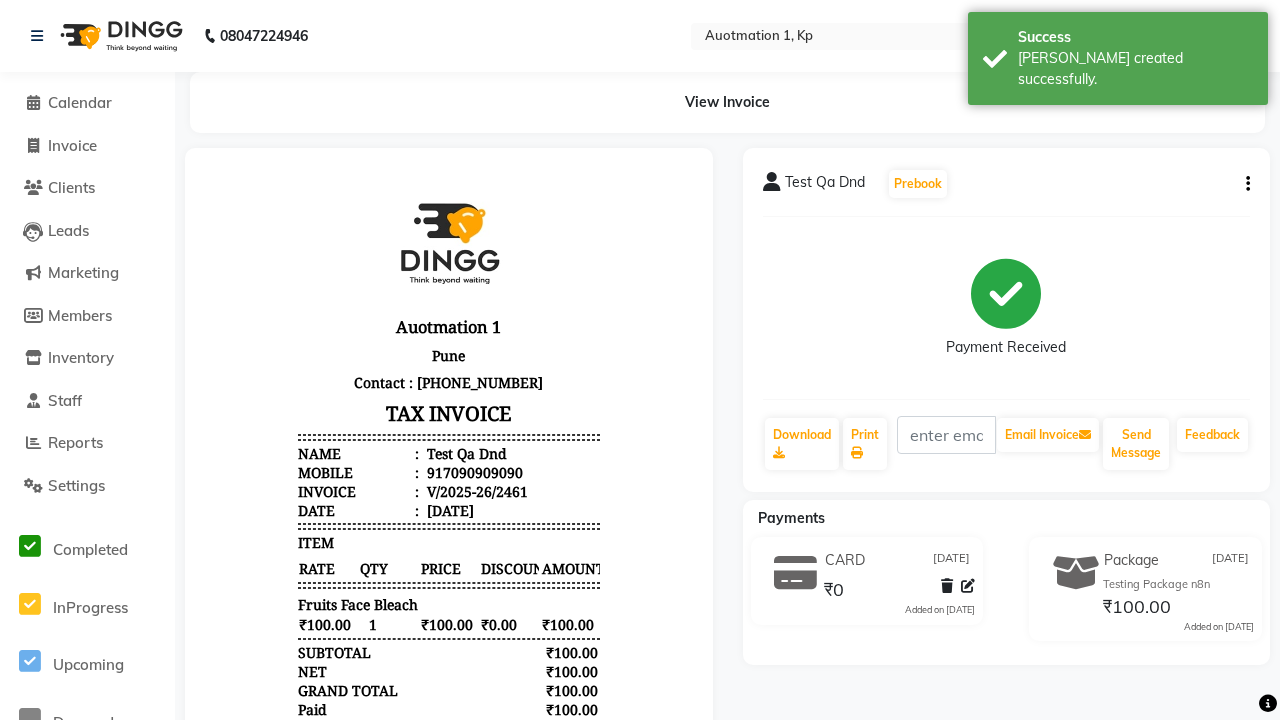 scroll, scrollTop: 0, scrollLeft: 0, axis: both 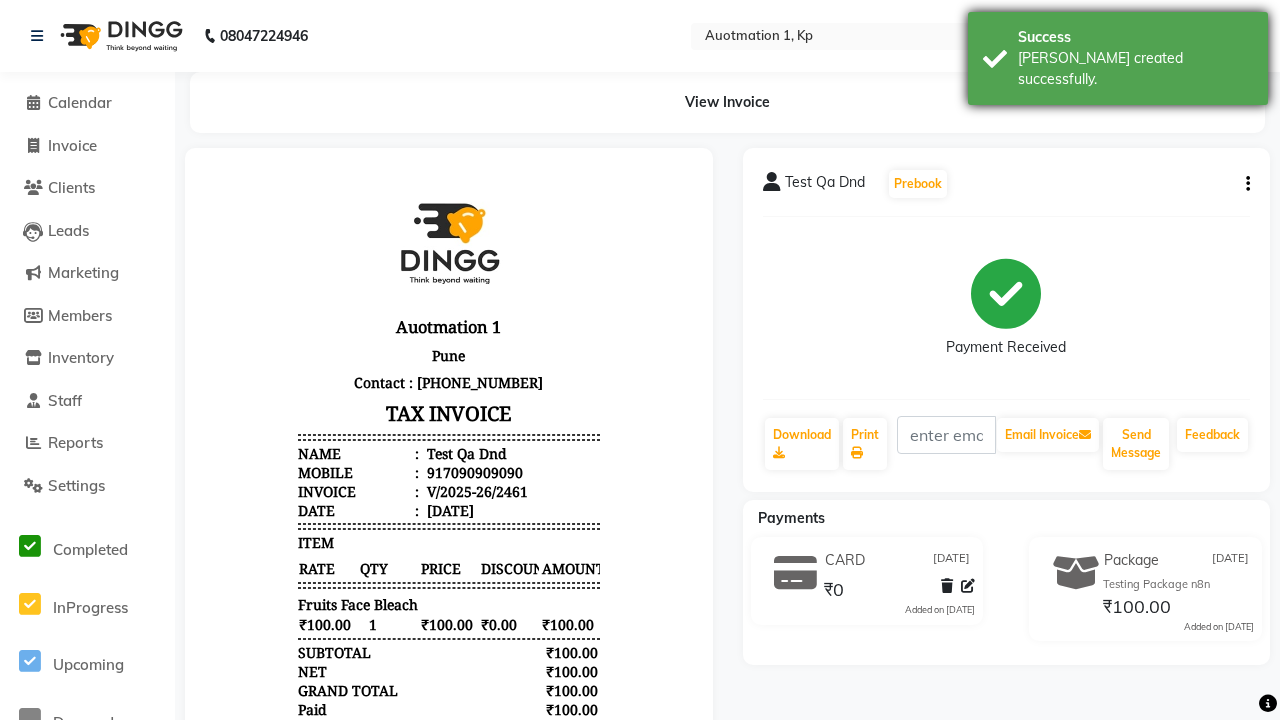 click on "[PERSON_NAME] created successfully." at bounding box center [1135, 69] 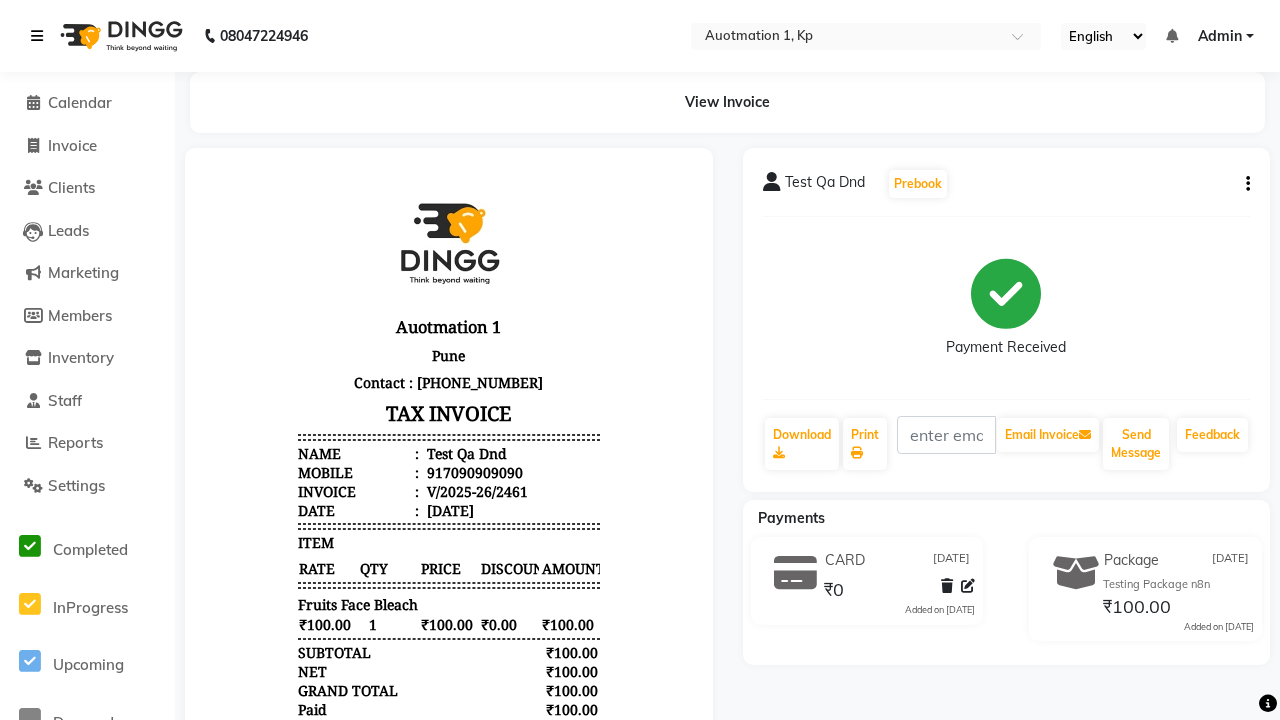 click at bounding box center [37, 36] 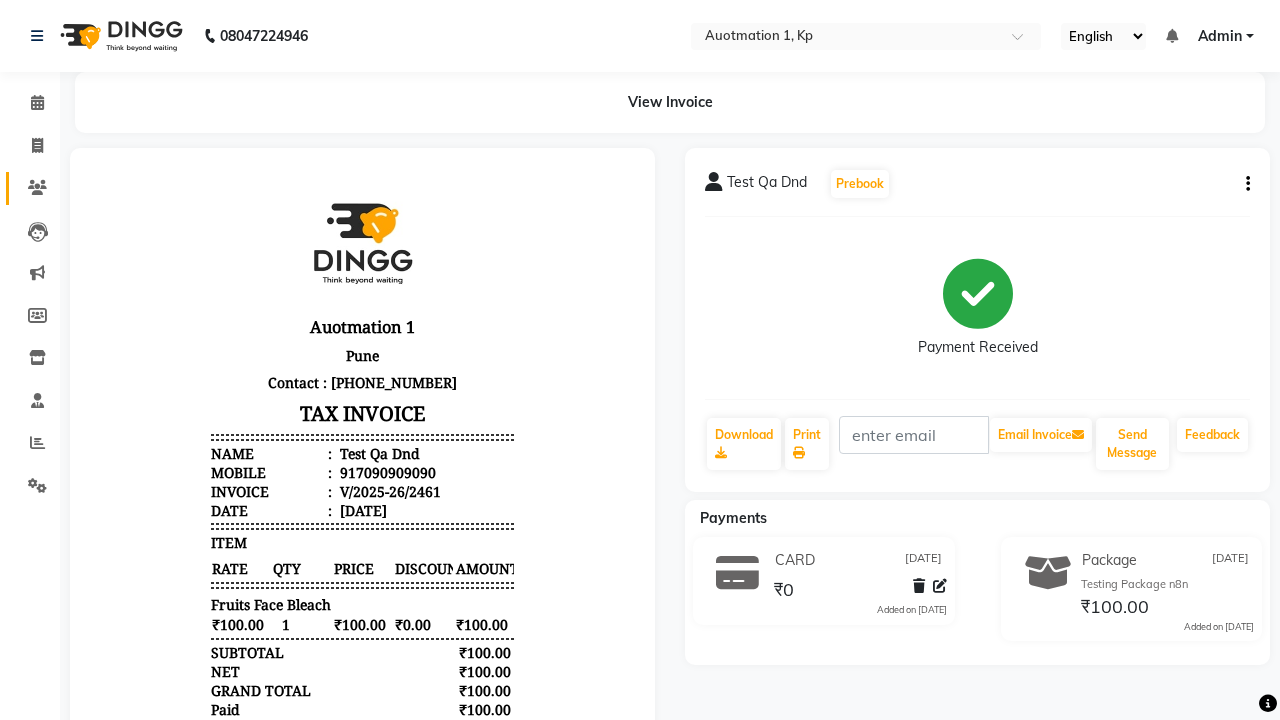 click 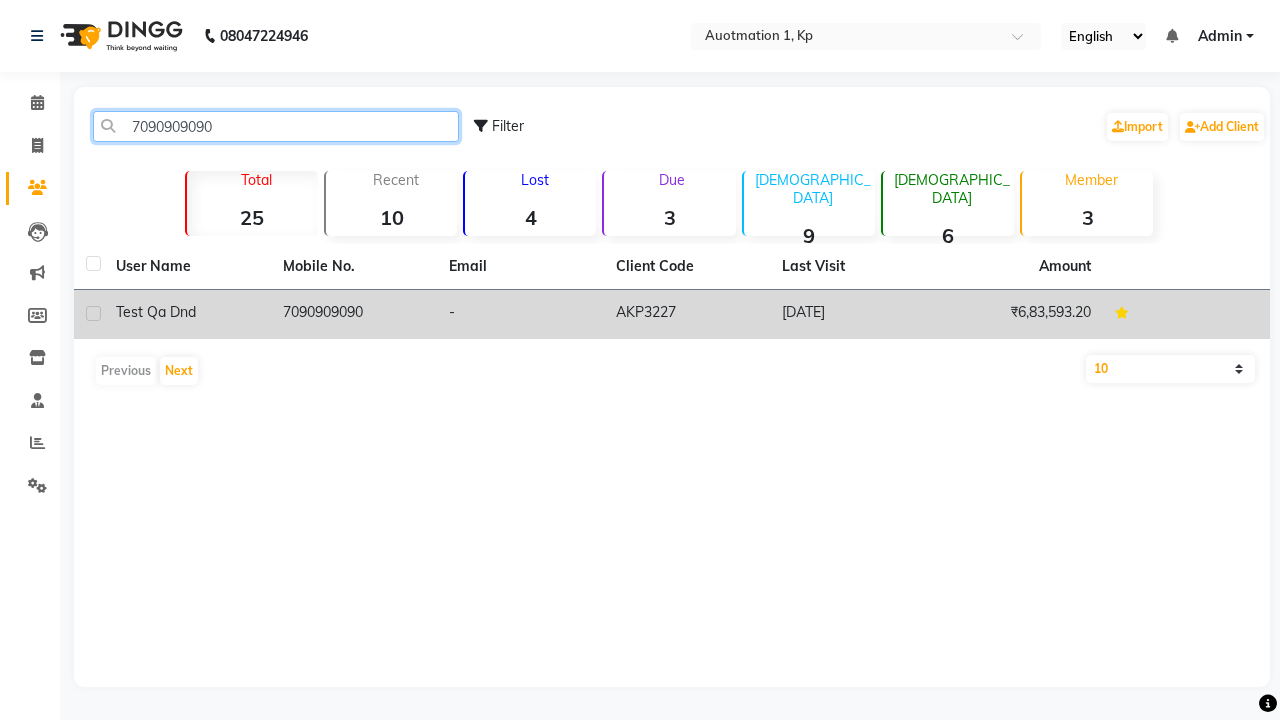 type on "7090909090" 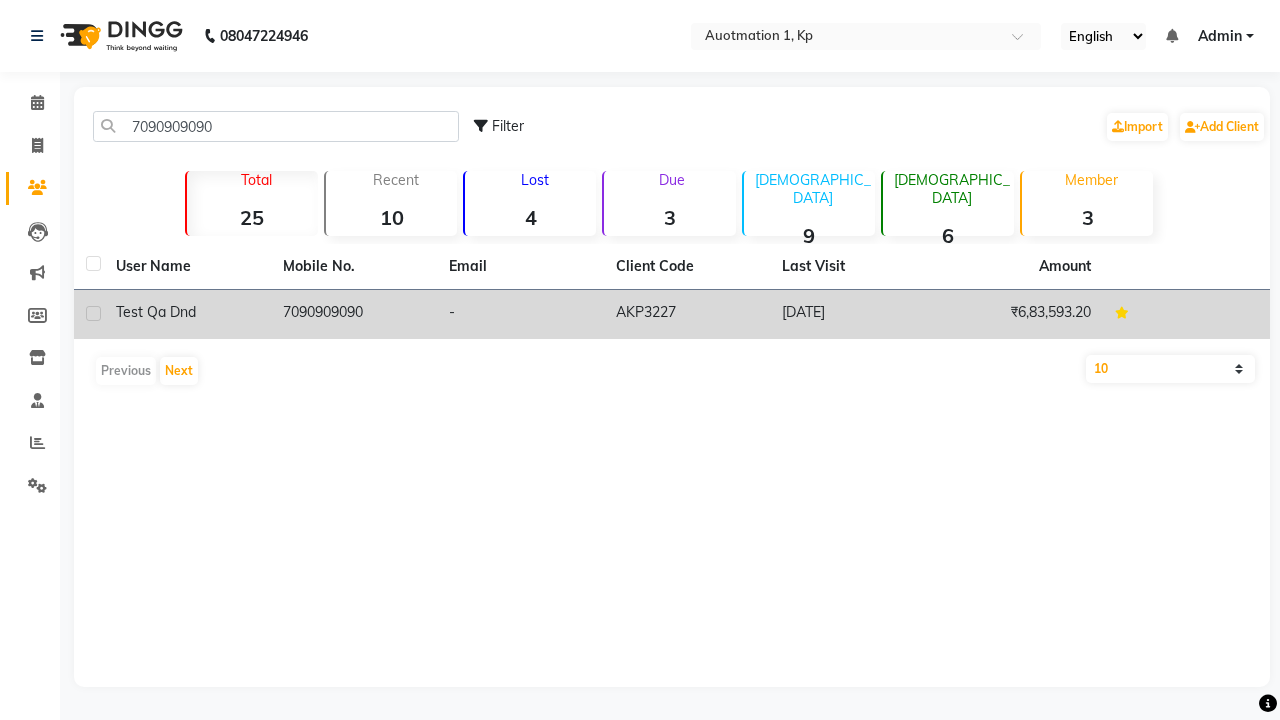 click on "7090909090" 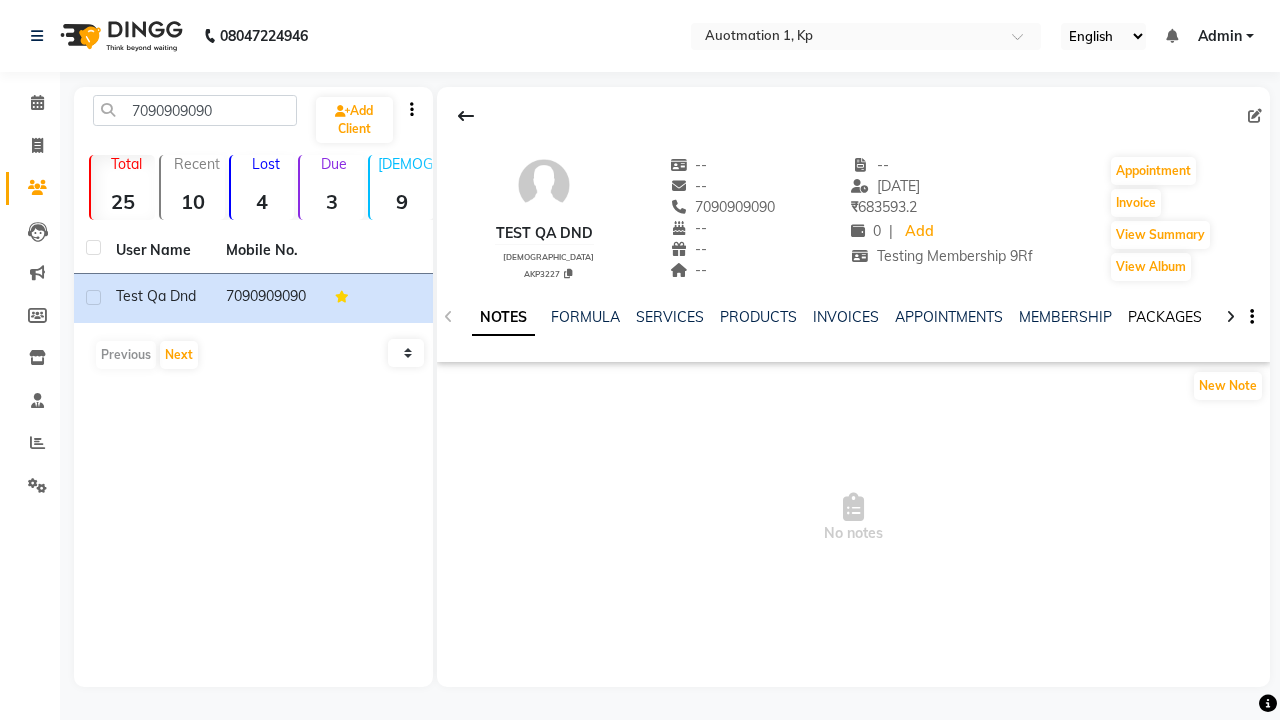 click on "PACKAGES" 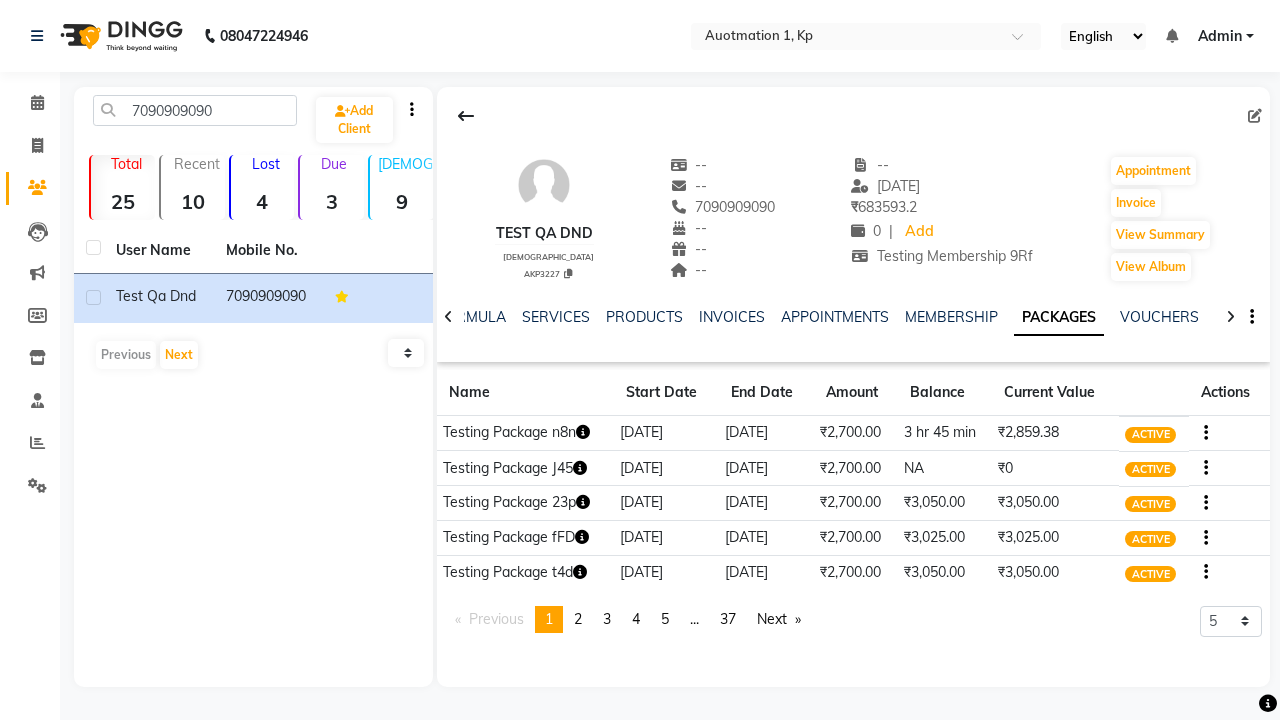 click 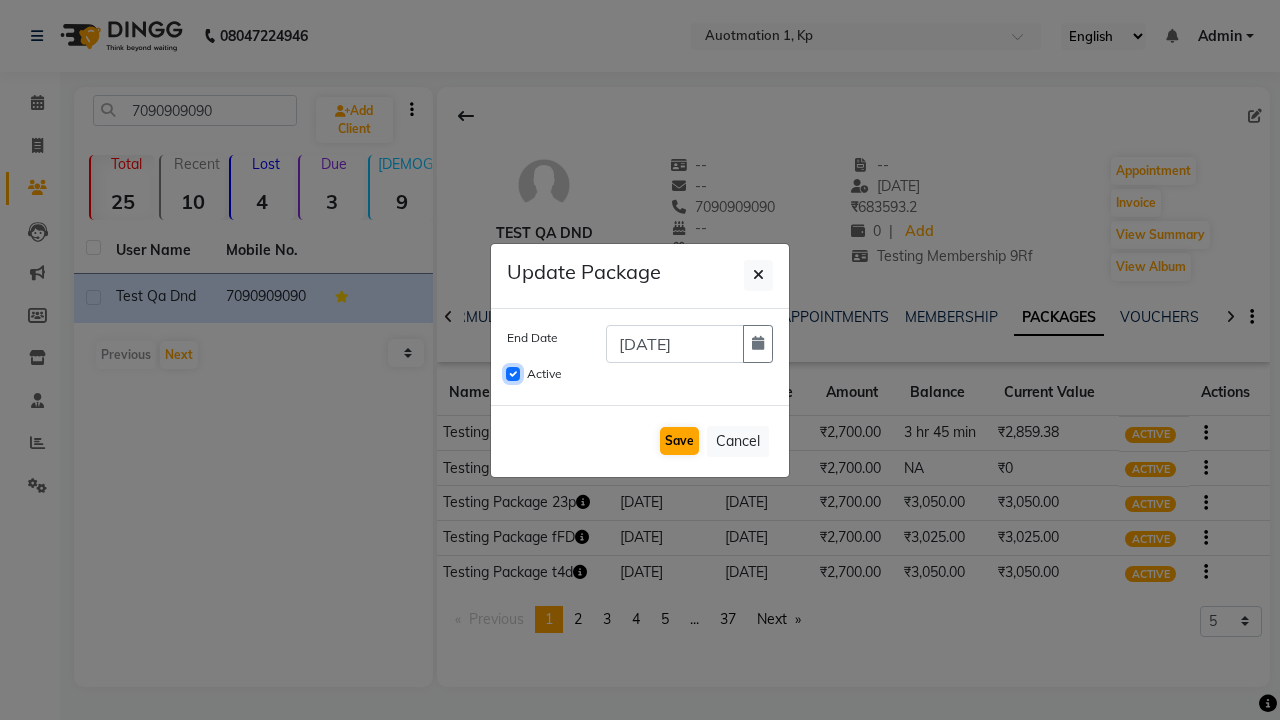 click on "Active" at bounding box center (513, 374) 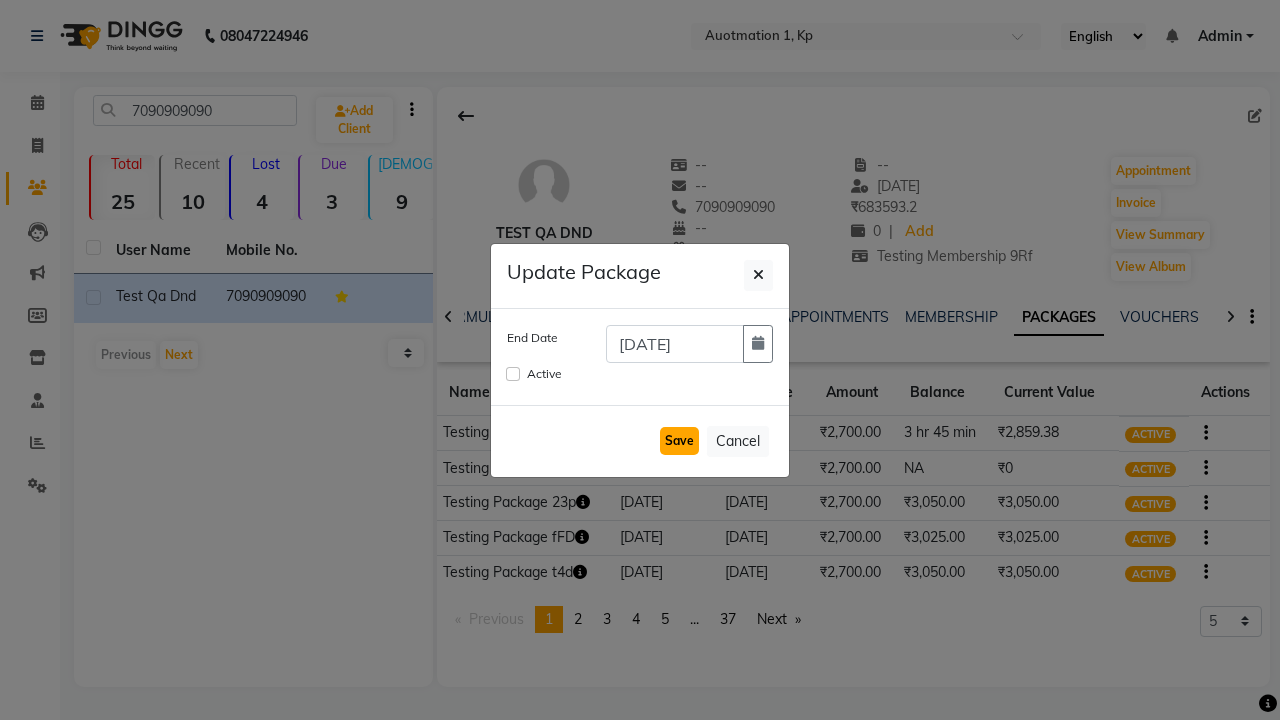 click on "Save" 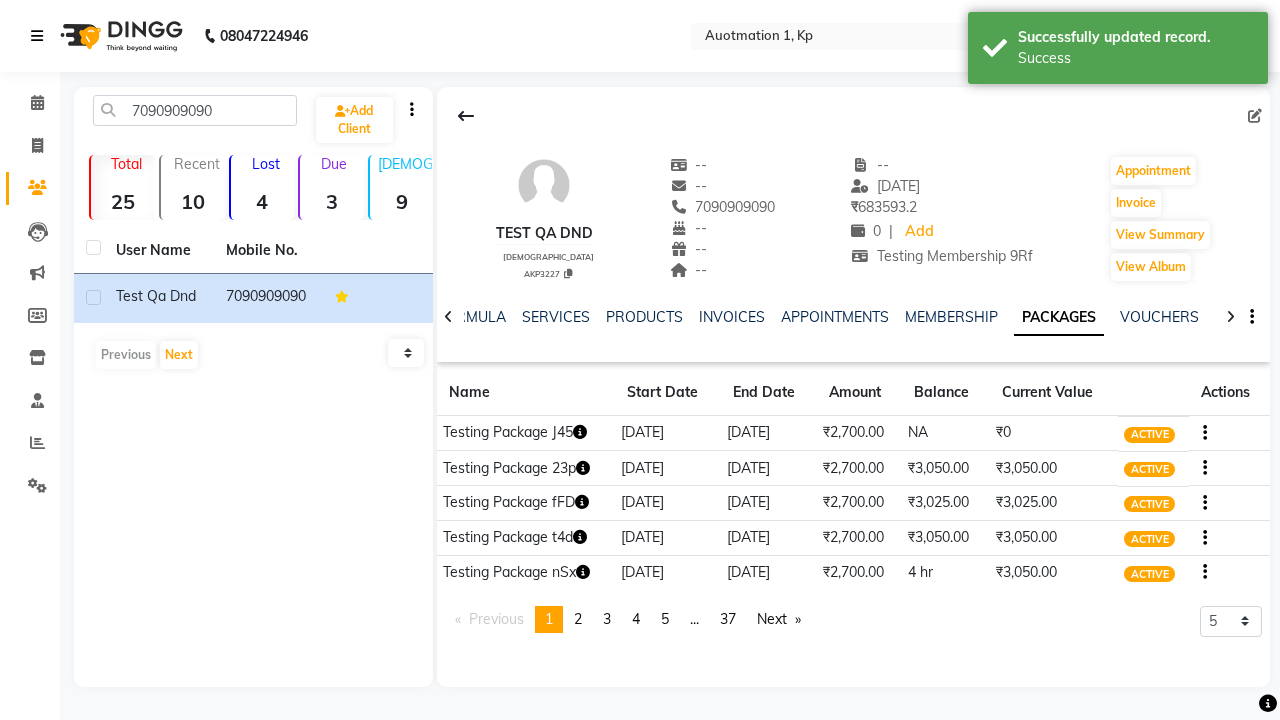 click on "Success" at bounding box center [1135, 58] 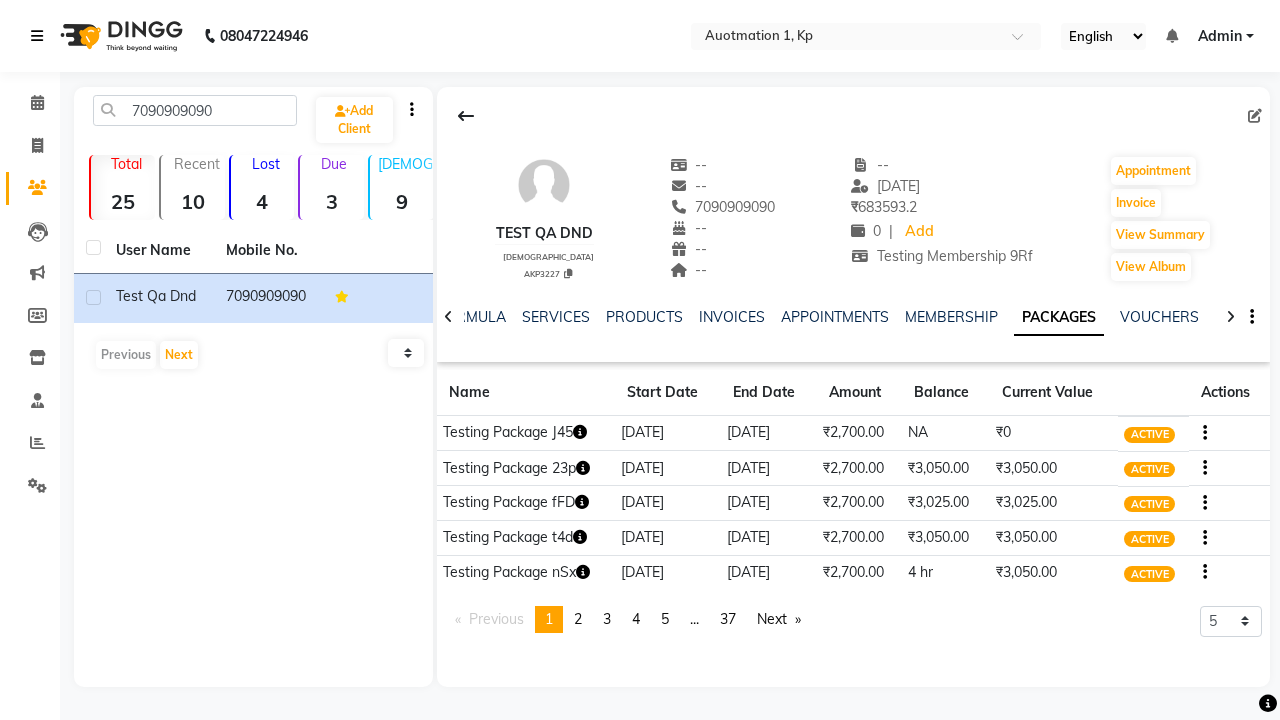 click at bounding box center (37, 36) 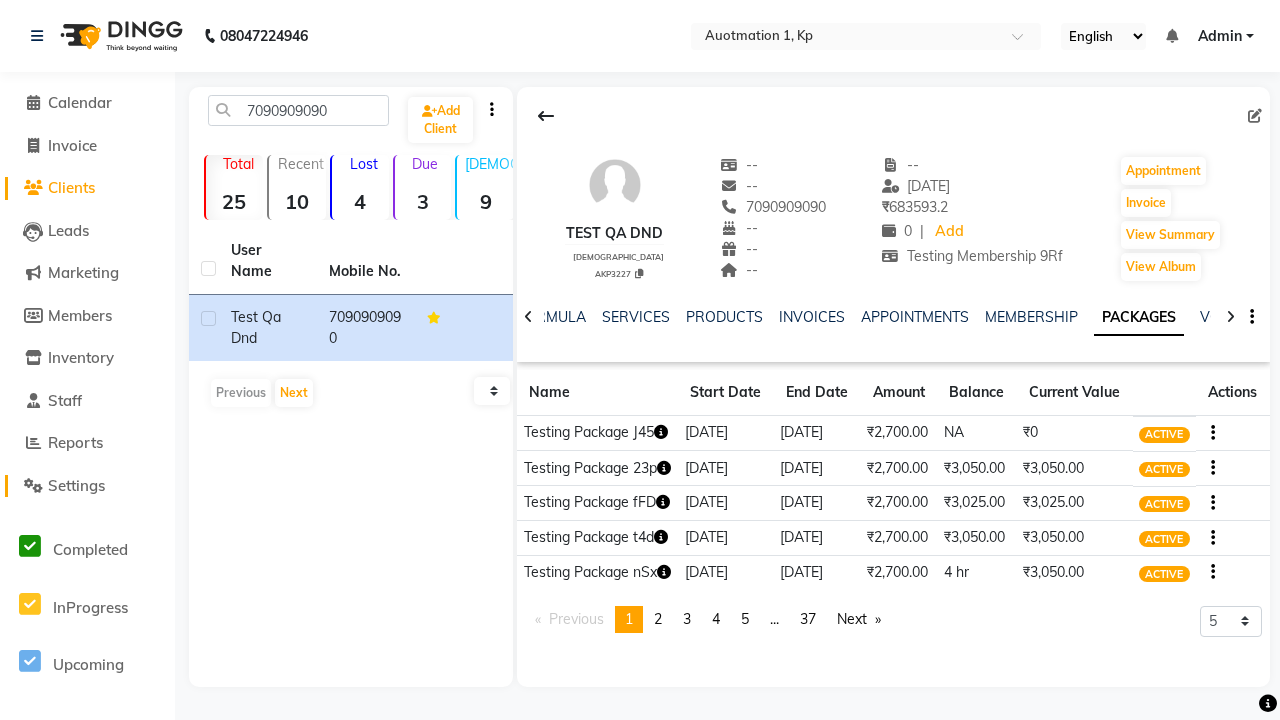 click on "Settings" 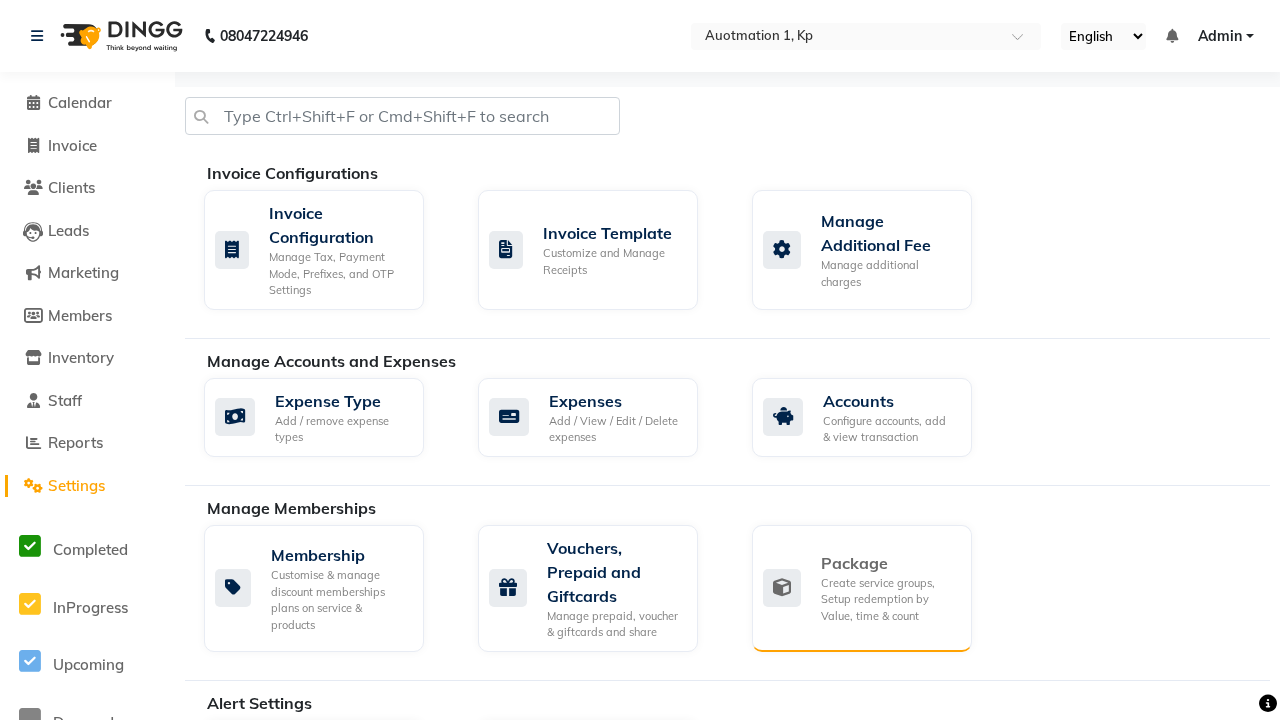 click on "Package" 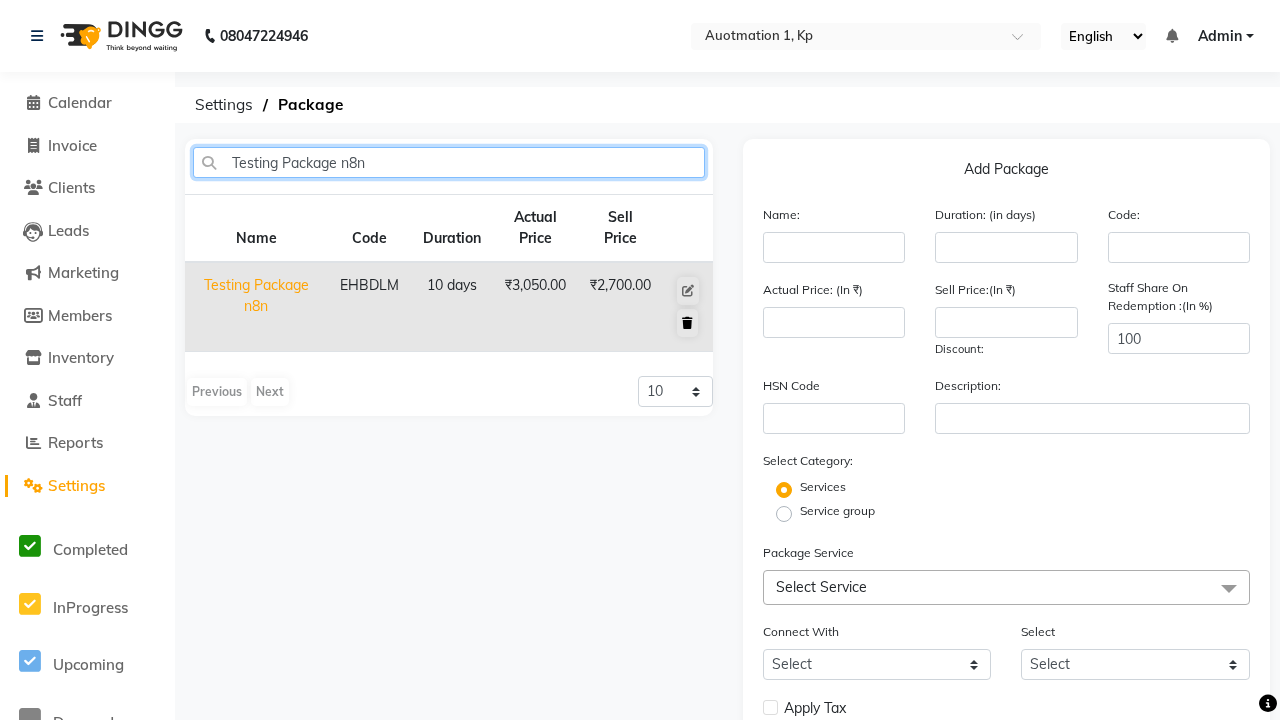 type on "Testing Package n8n" 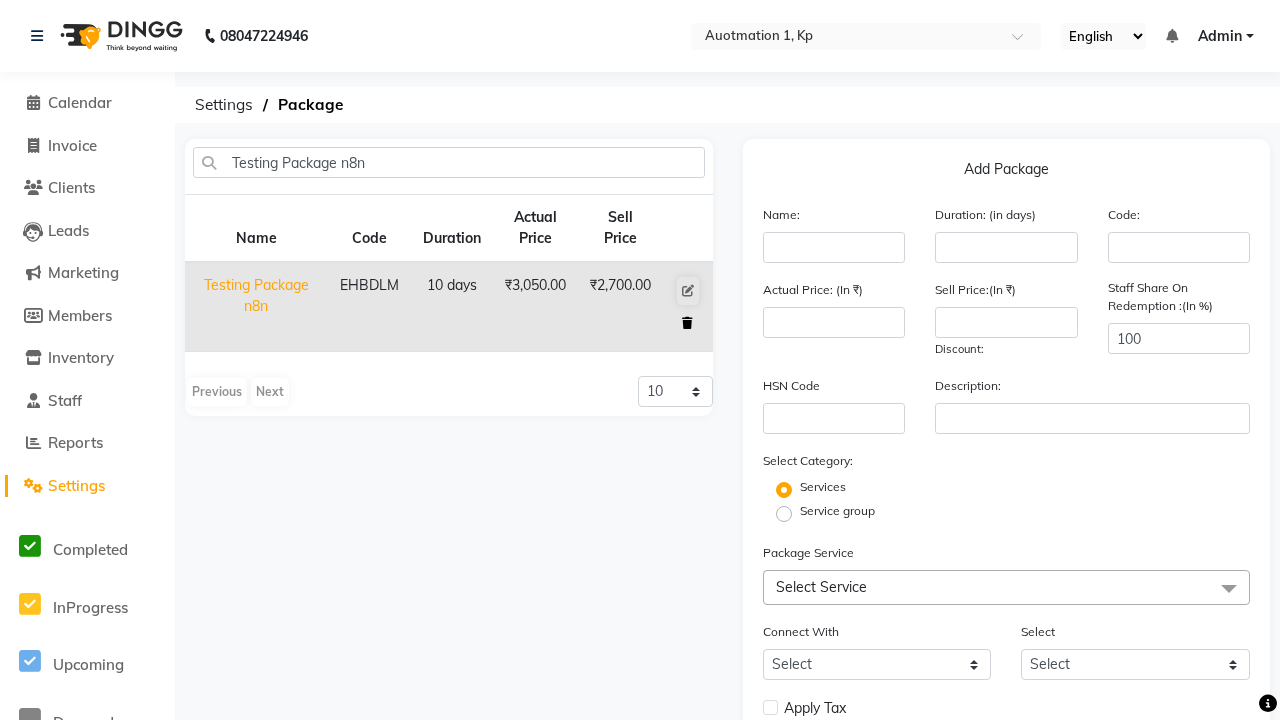 click 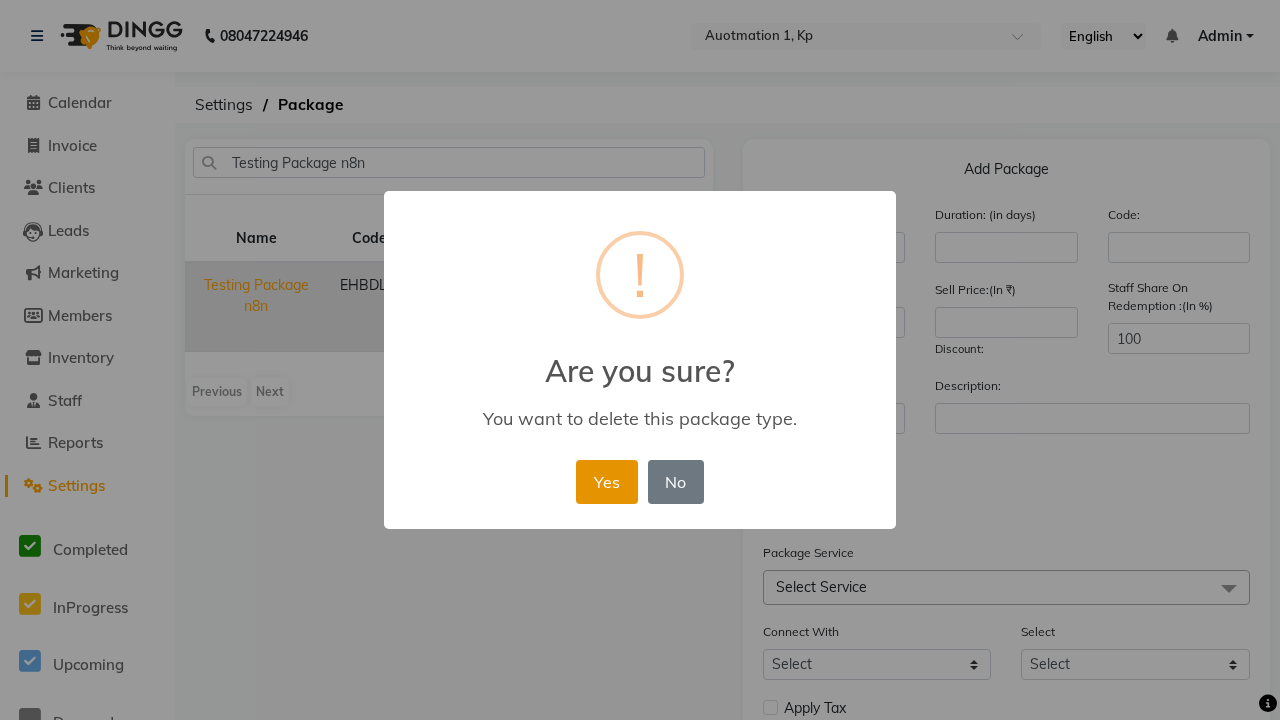 click on "Yes" at bounding box center [606, 482] 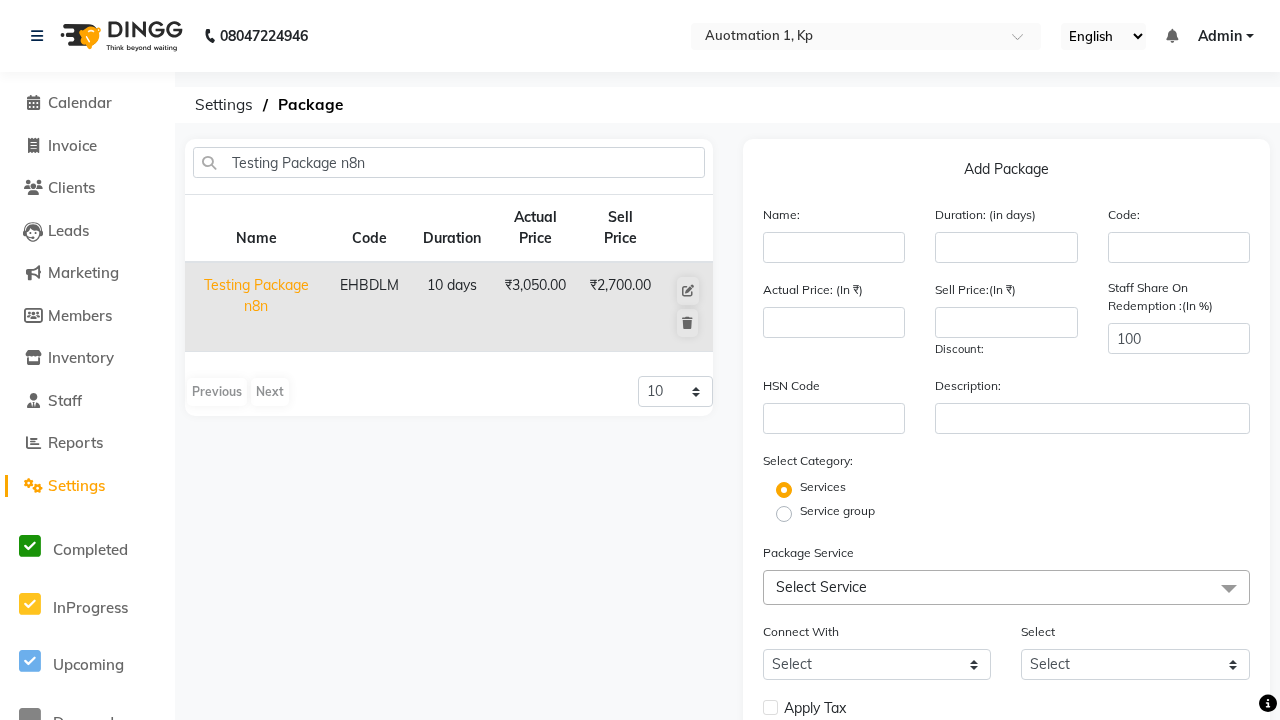 type 